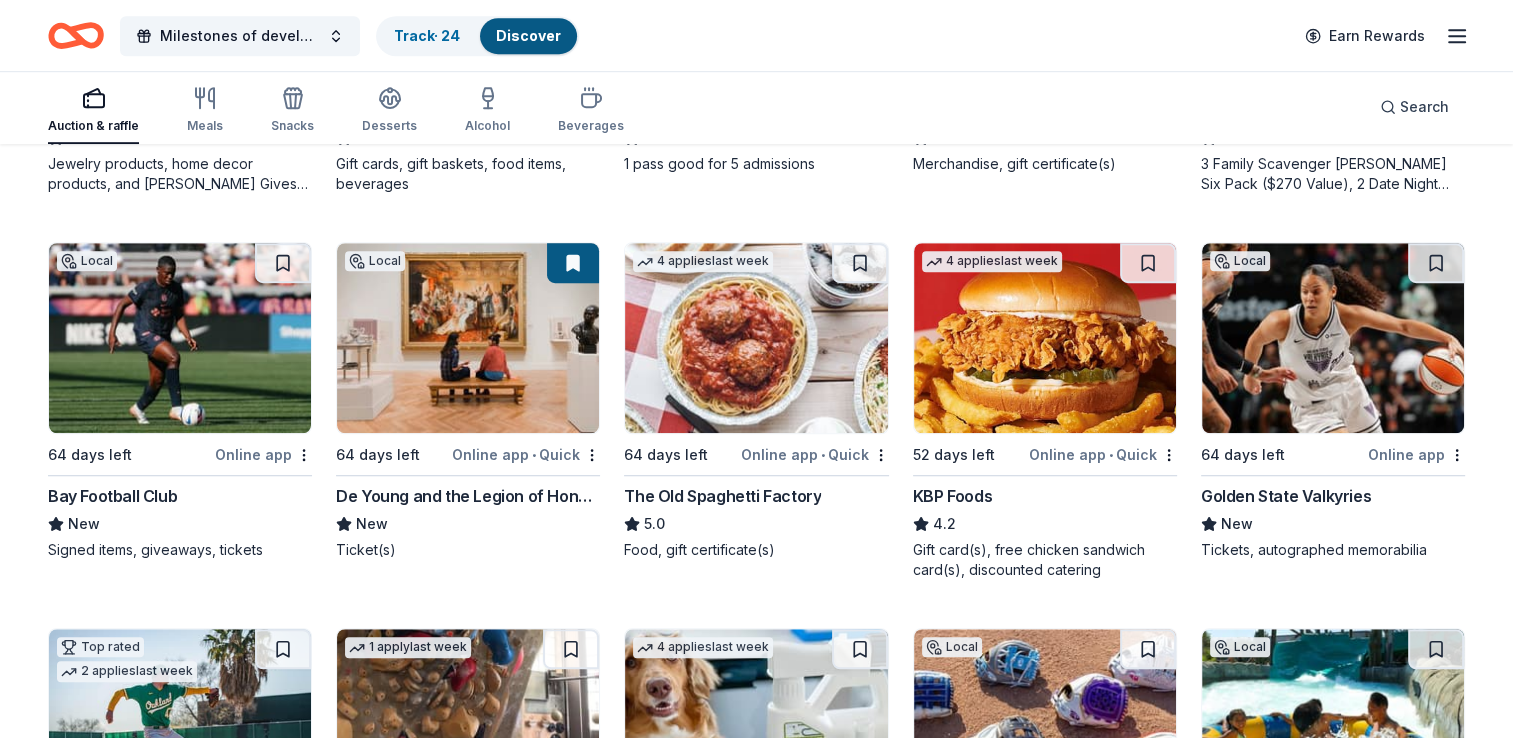 scroll, scrollTop: 1263, scrollLeft: 0, axis: vertical 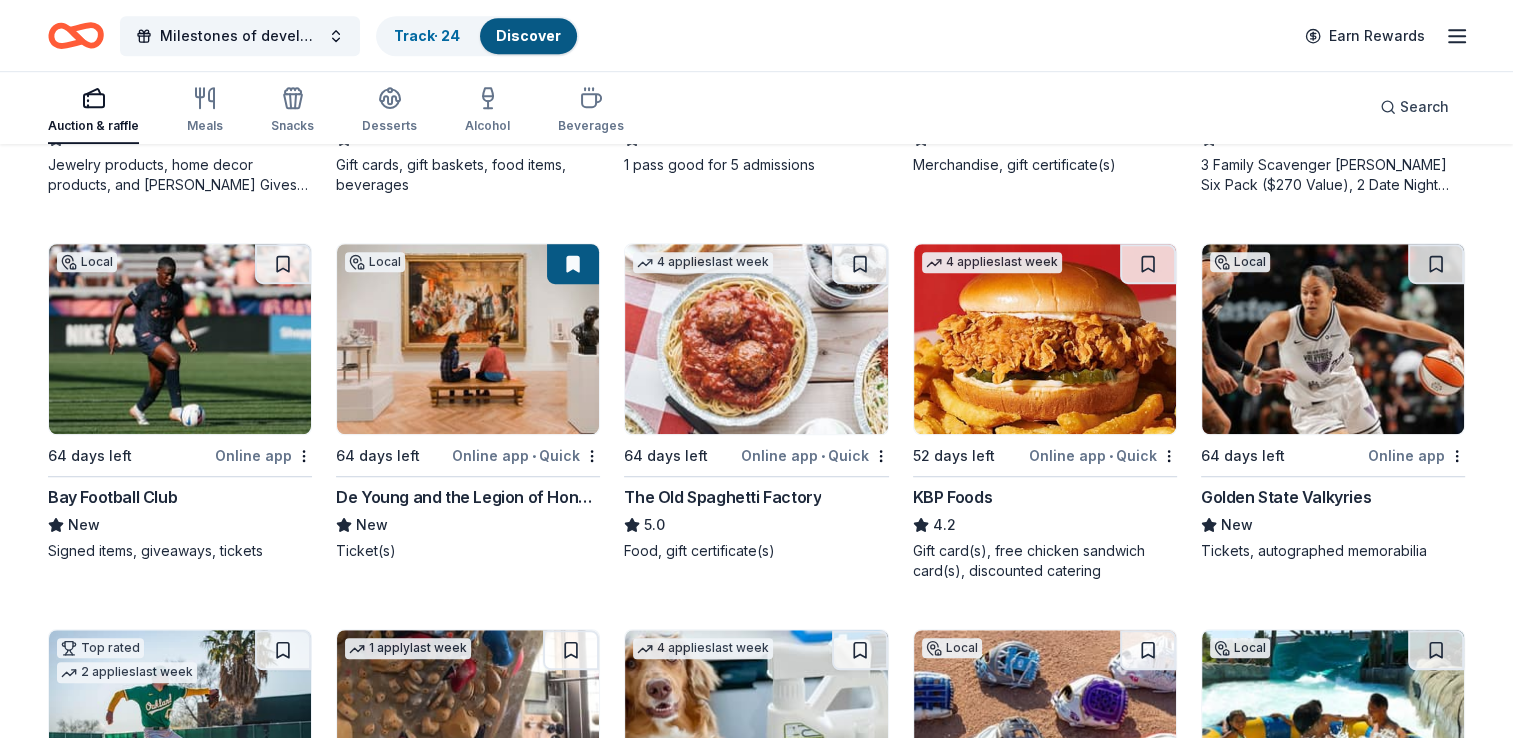click at bounding box center [756, 339] 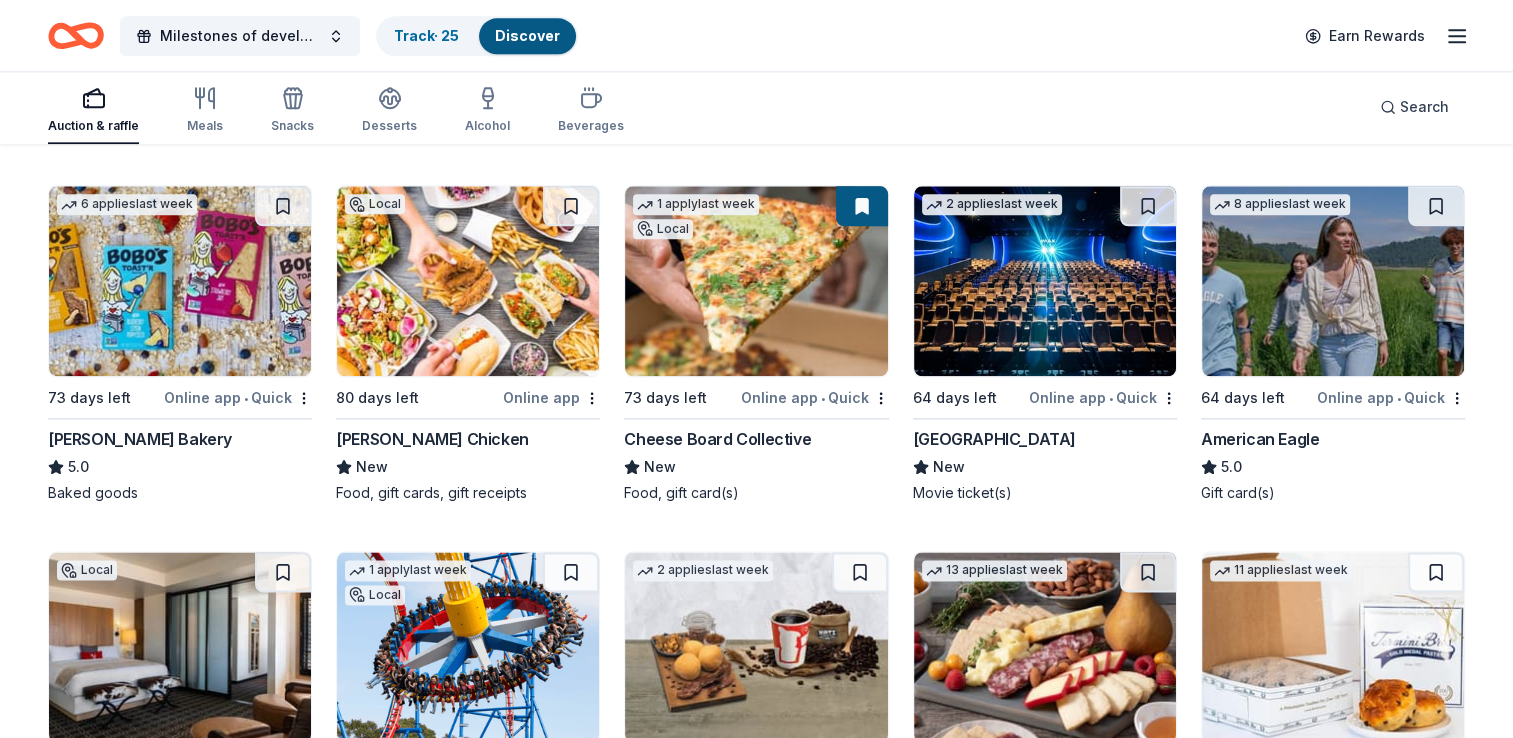 scroll, scrollTop: 2458, scrollLeft: 0, axis: vertical 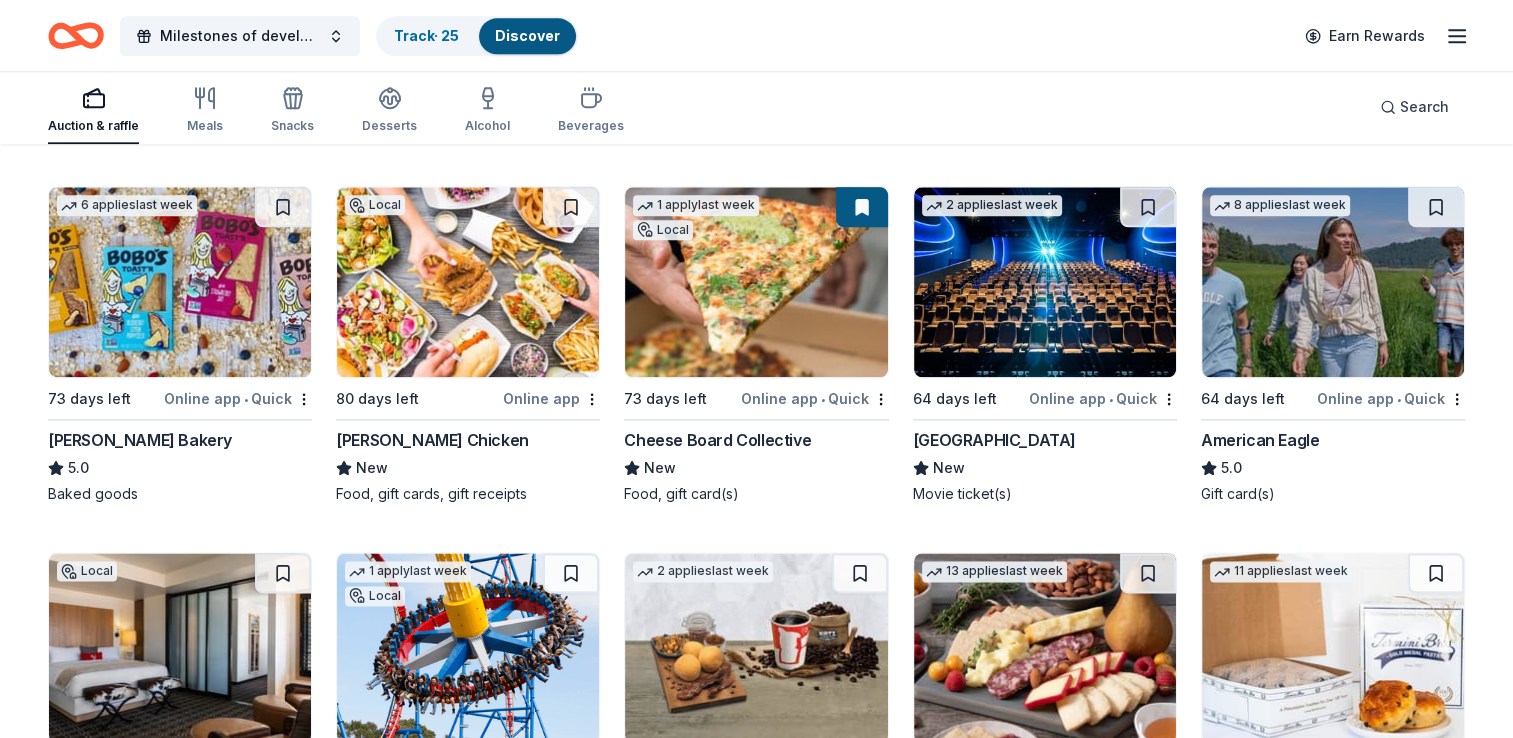 click at bounding box center (1333, 282) 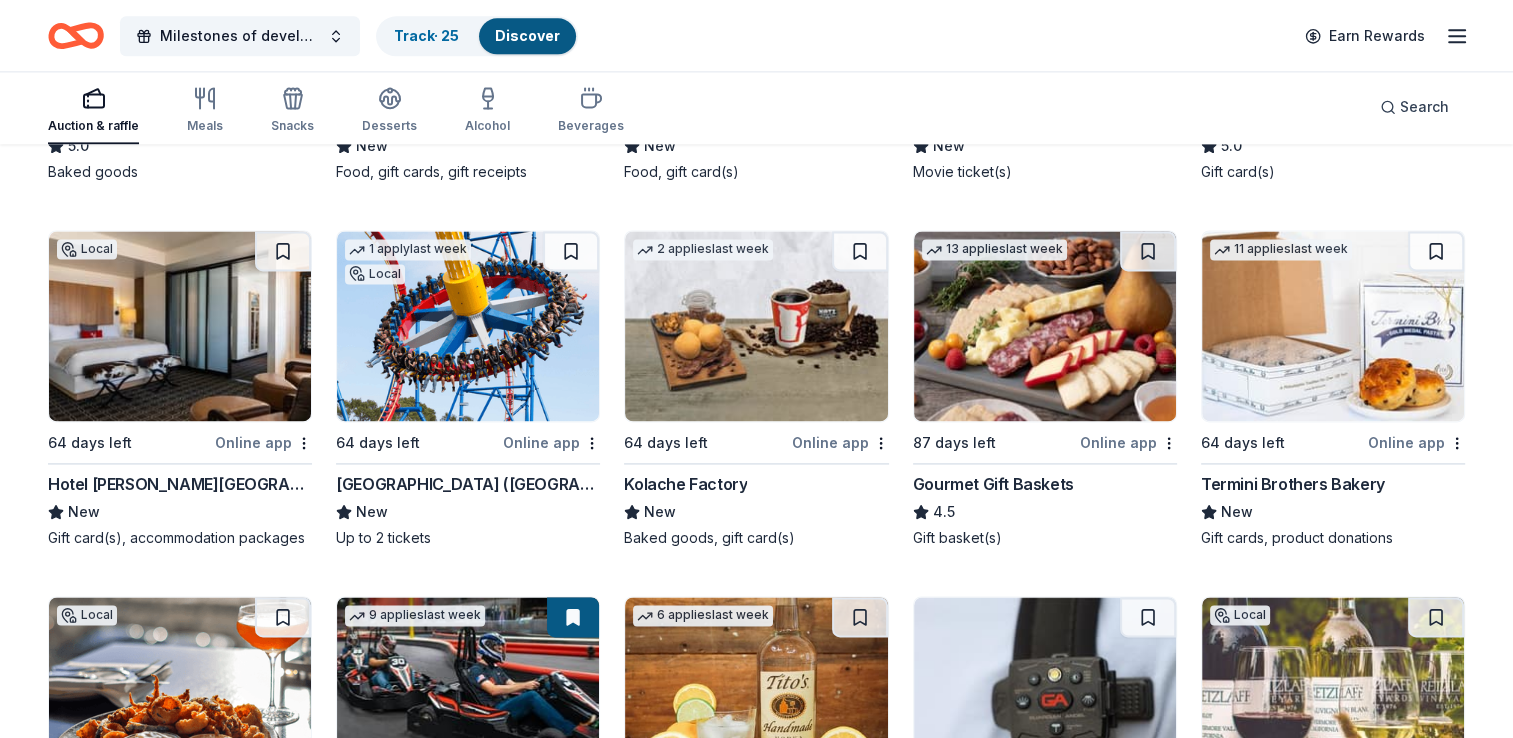click at bounding box center (180, 326) 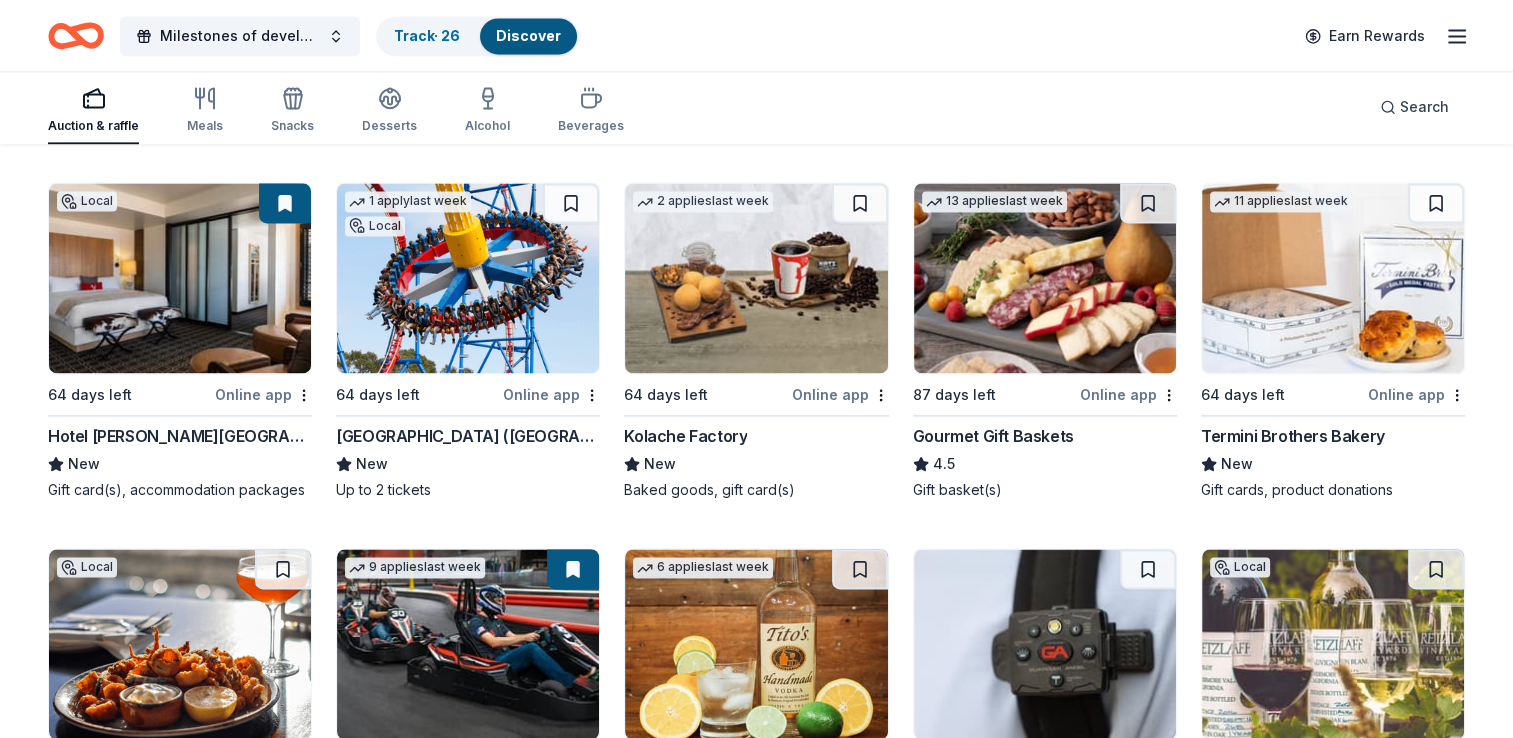 scroll, scrollTop: 2830, scrollLeft: 0, axis: vertical 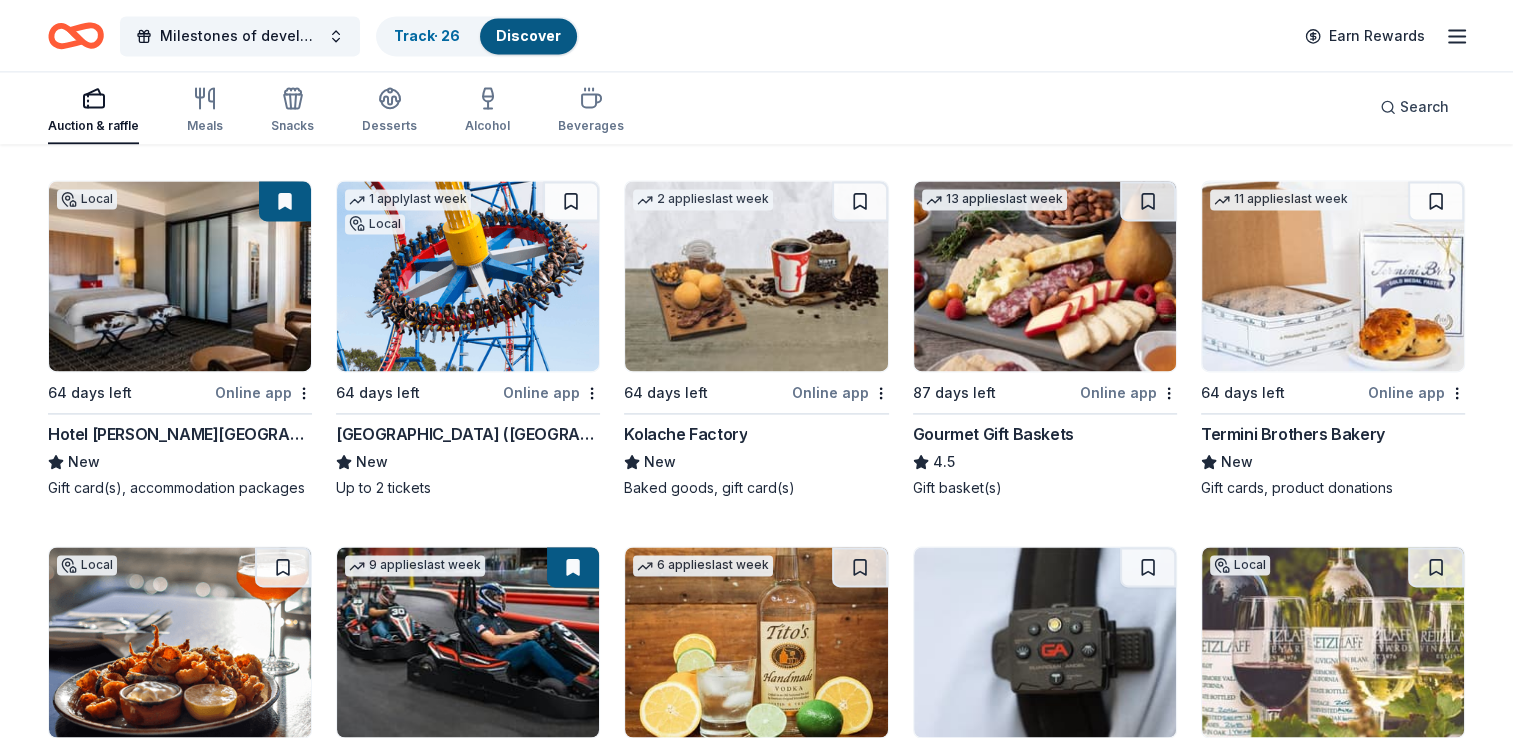 click at bounding box center [1045, 276] 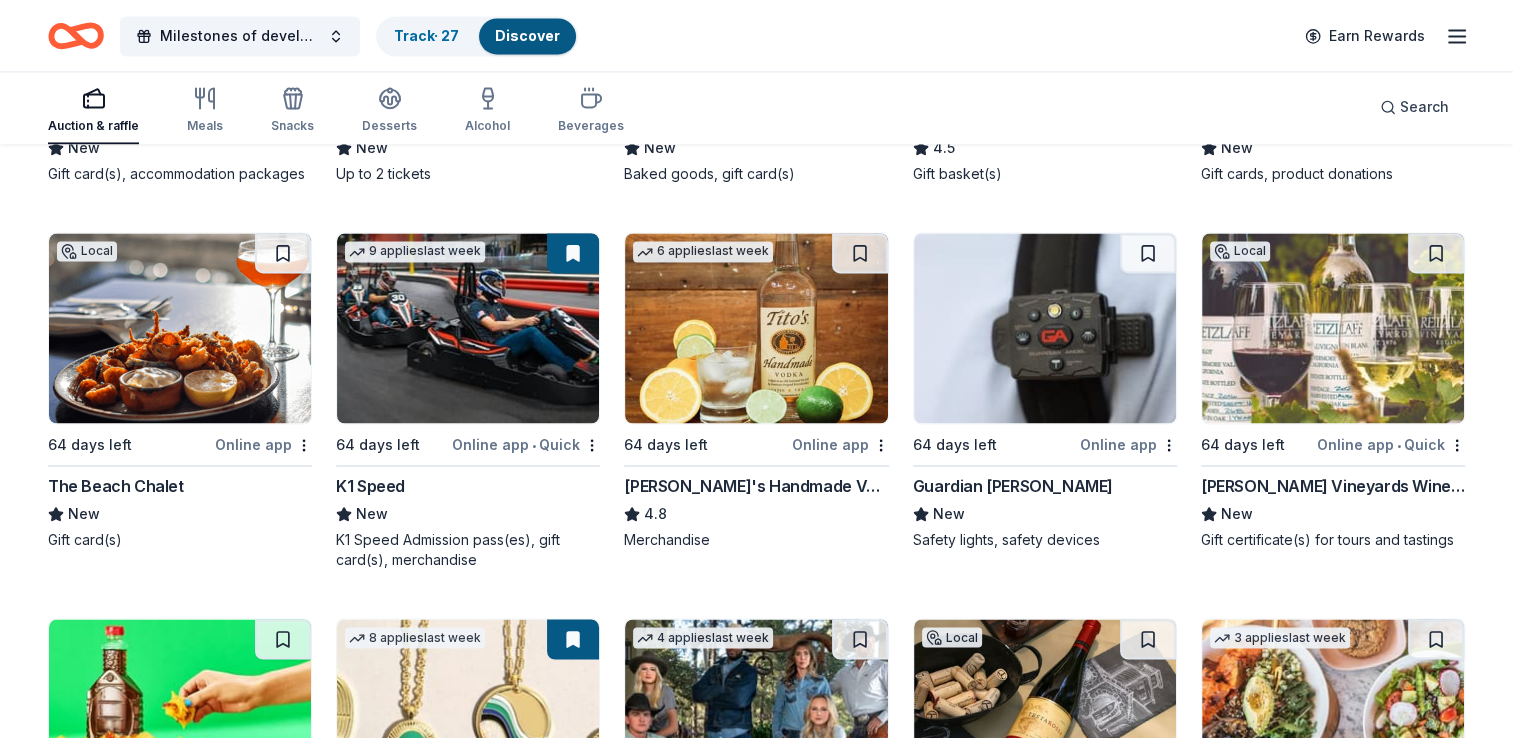 scroll, scrollTop: 3144, scrollLeft: 0, axis: vertical 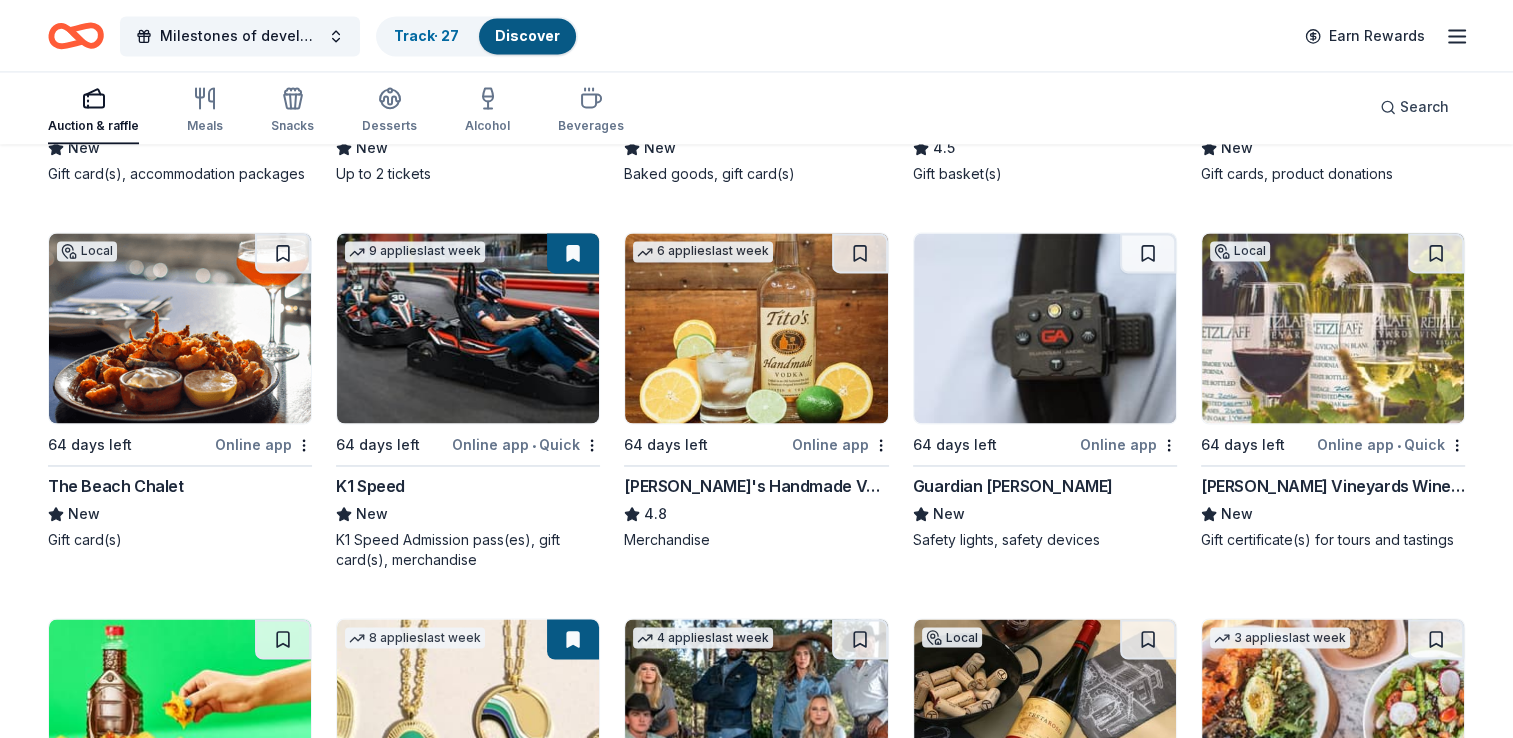 click at bounding box center [573, 253] 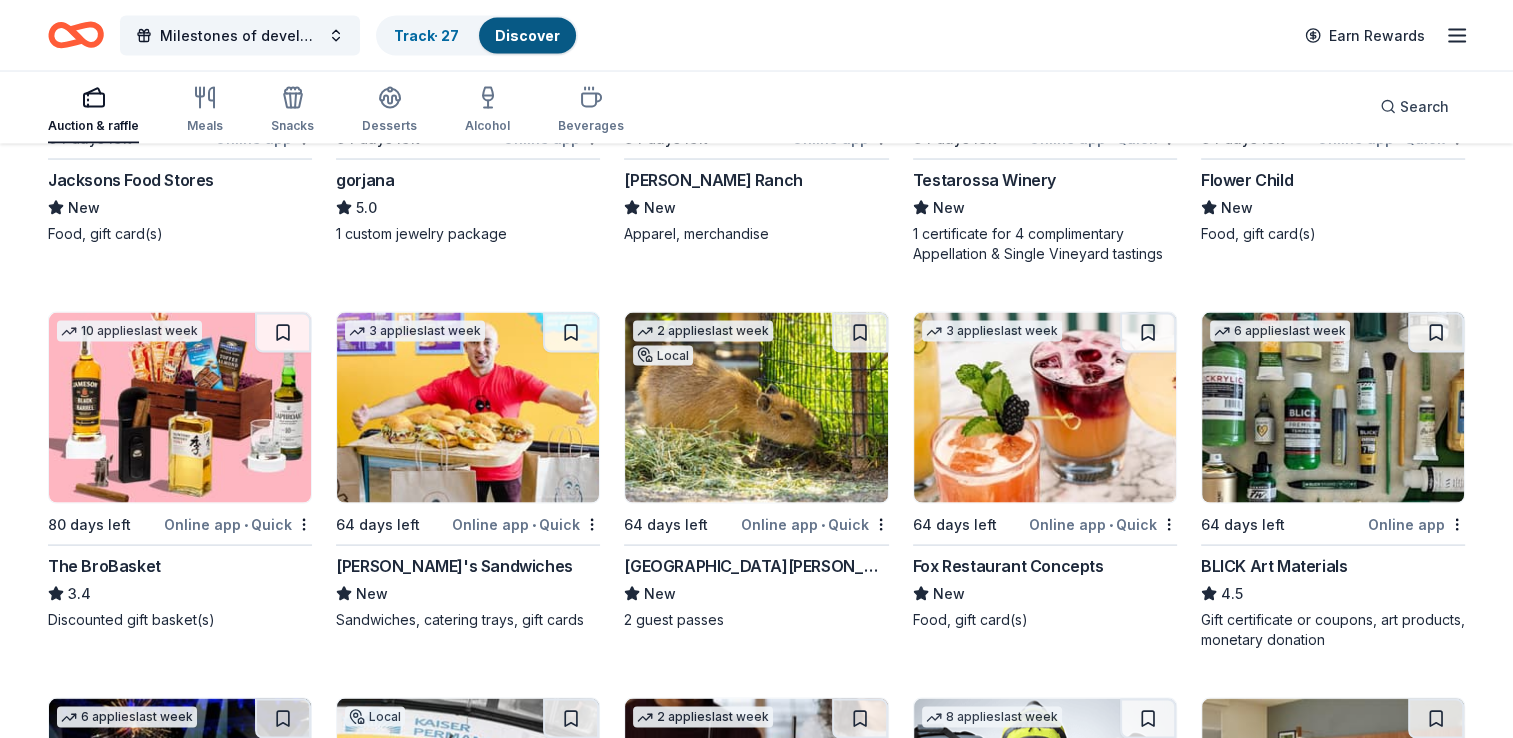scroll, scrollTop: 3838, scrollLeft: 0, axis: vertical 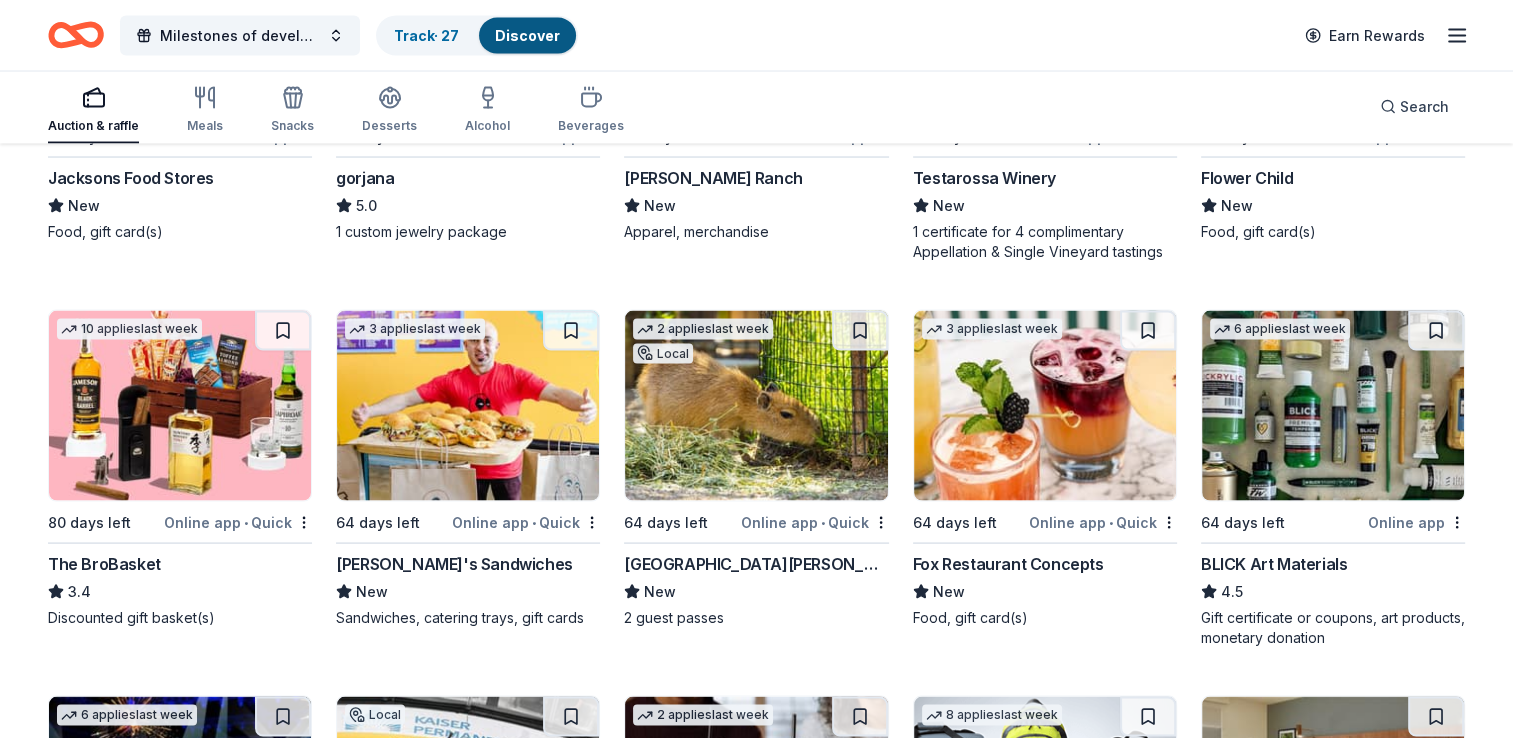 click at bounding box center (1045, 406) 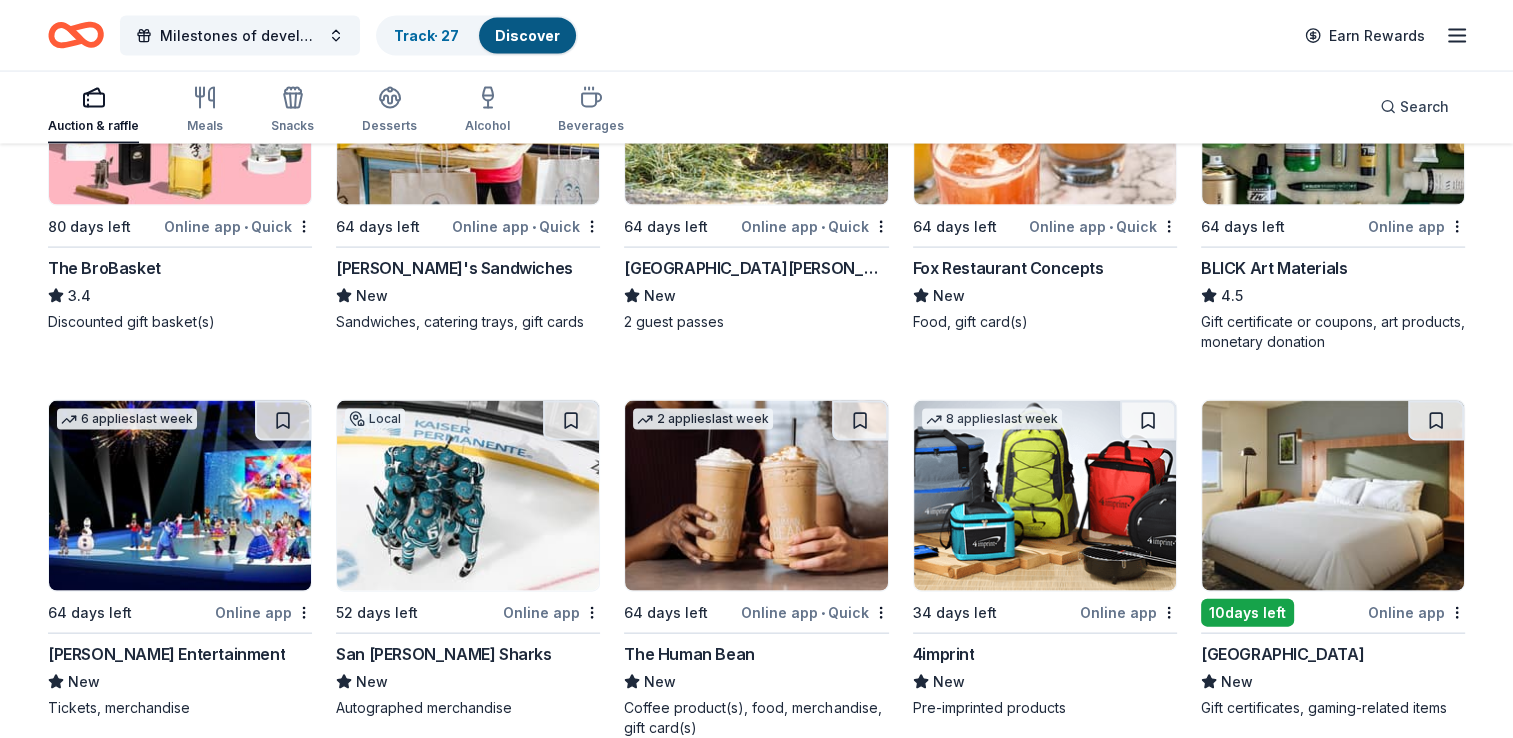 scroll, scrollTop: 4183, scrollLeft: 0, axis: vertical 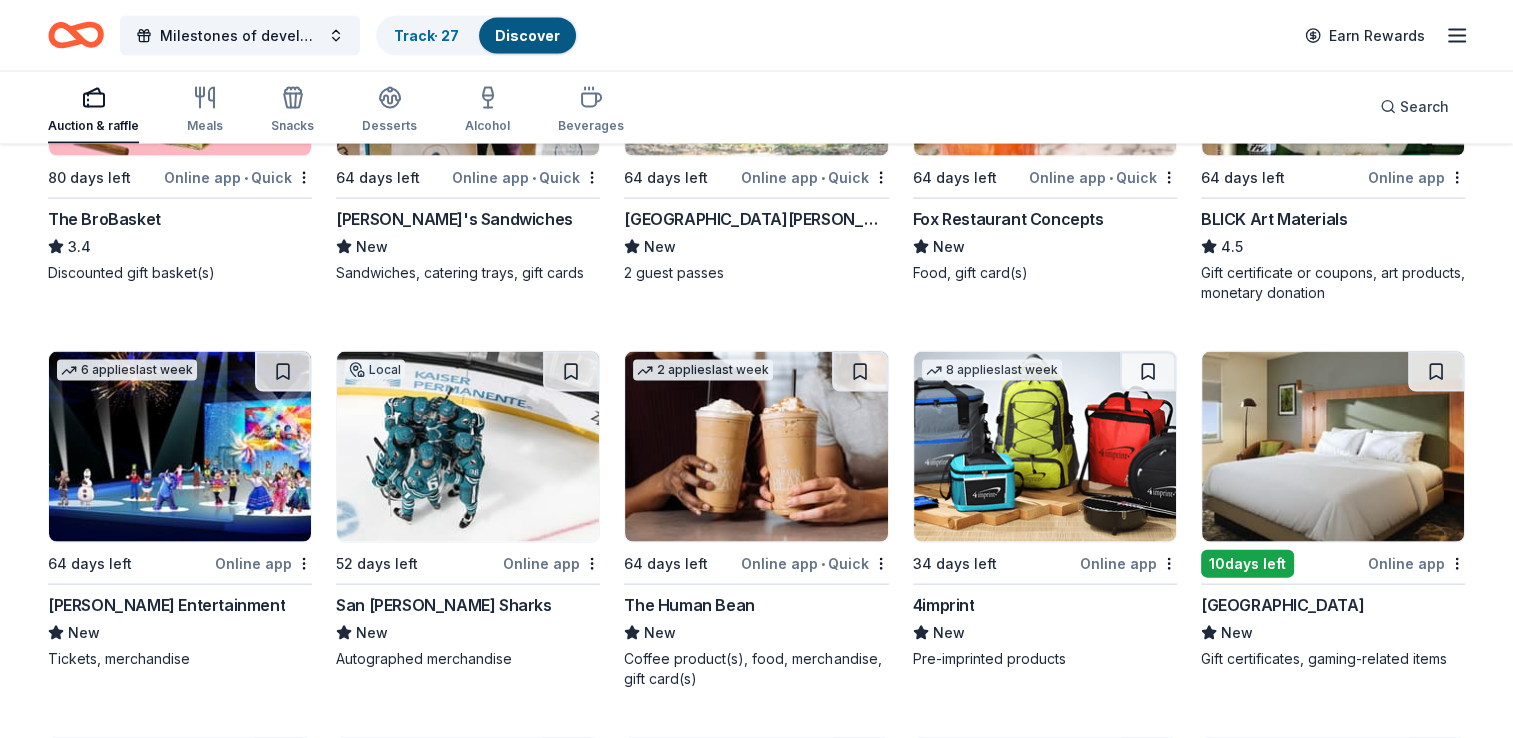 click at bounding box center [1045, 447] 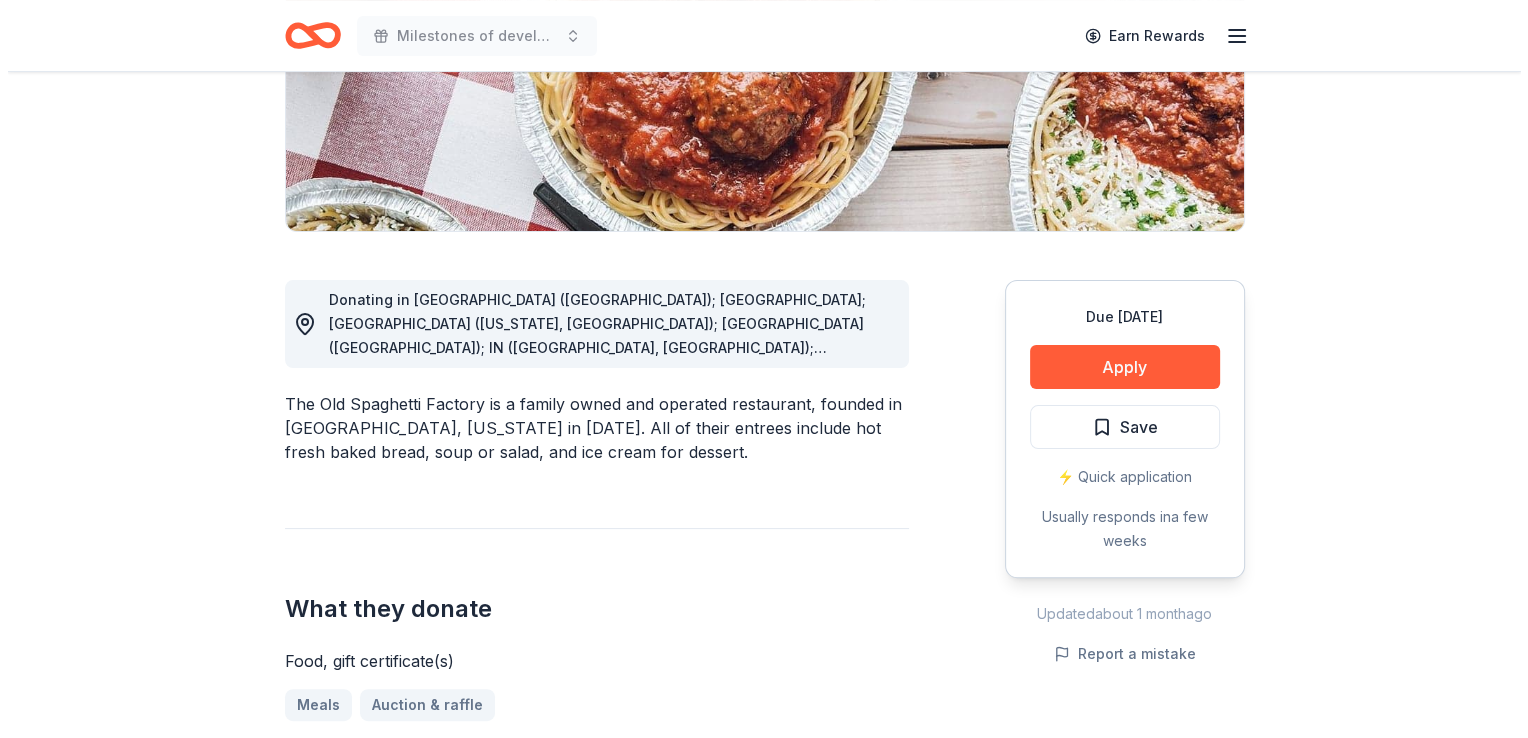 scroll, scrollTop: 384, scrollLeft: 0, axis: vertical 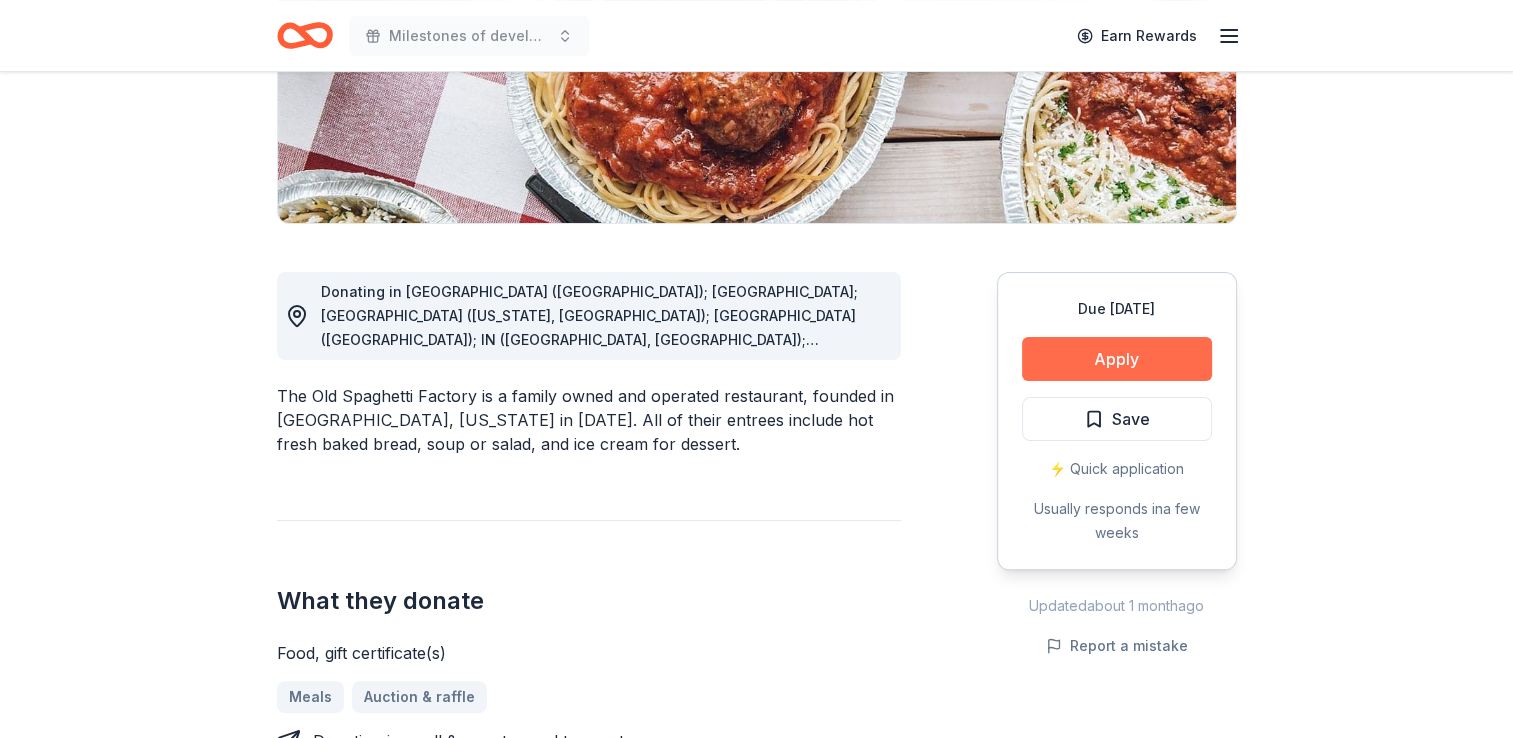 click on "Apply" at bounding box center [1117, 359] 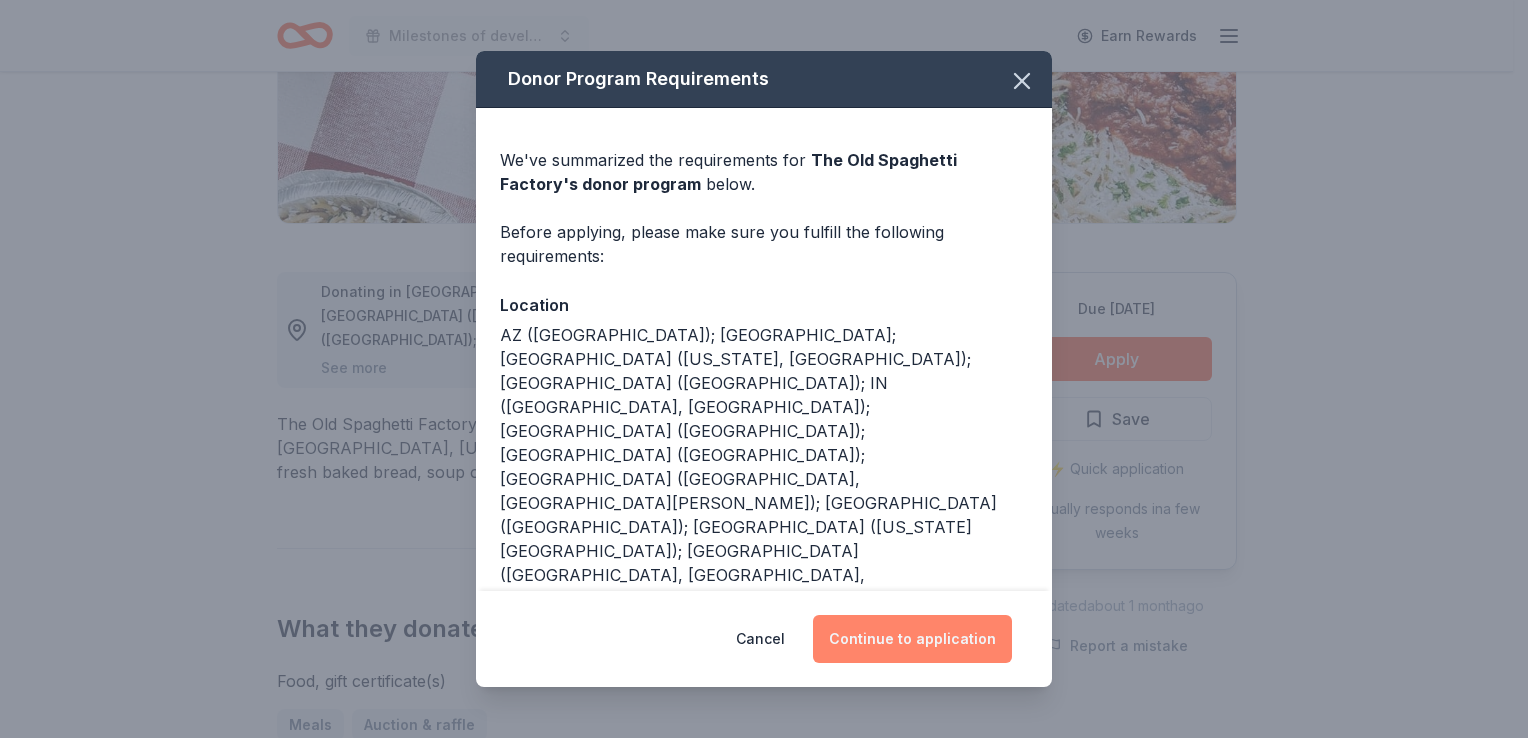 click on "Continue to application" at bounding box center (912, 639) 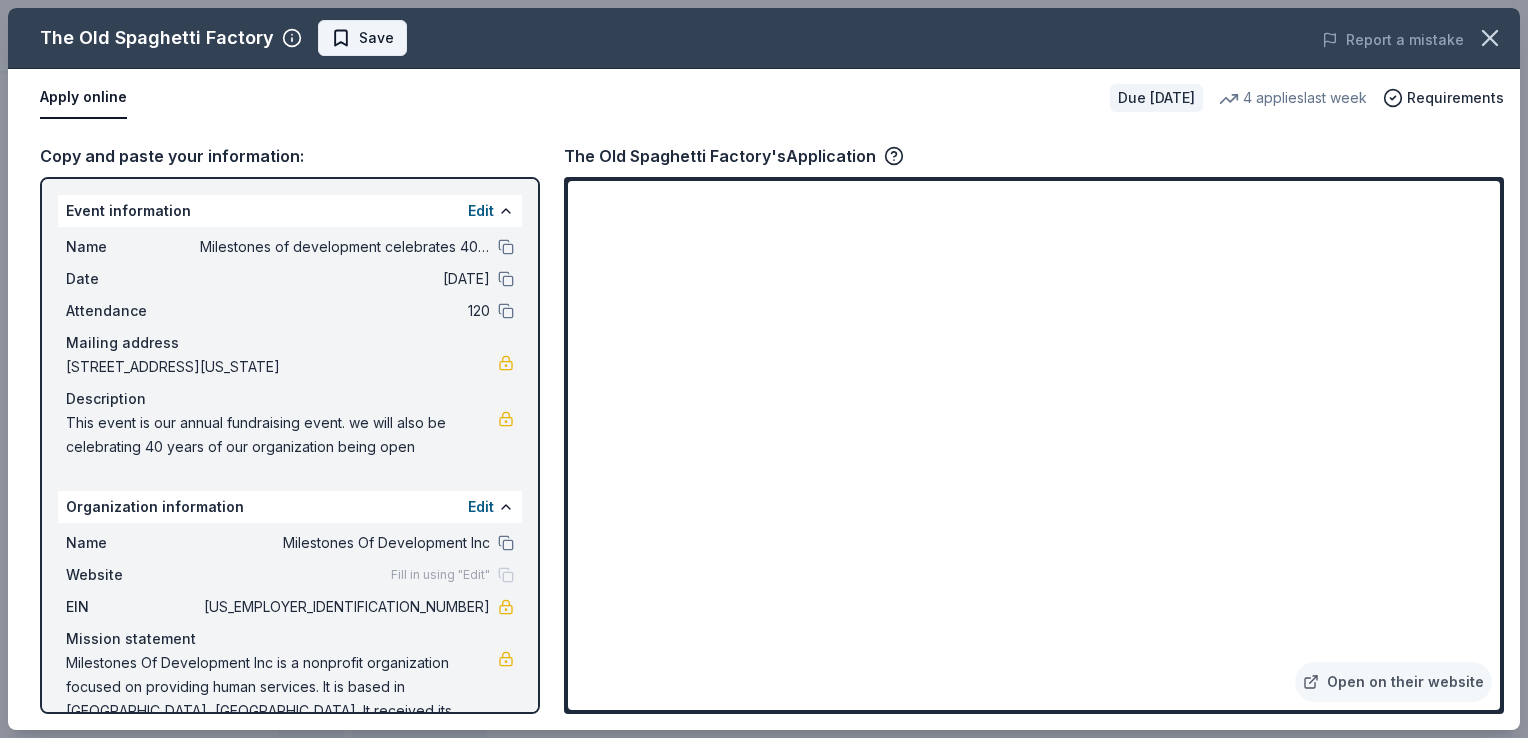 click on "Save" at bounding box center [376, 38] 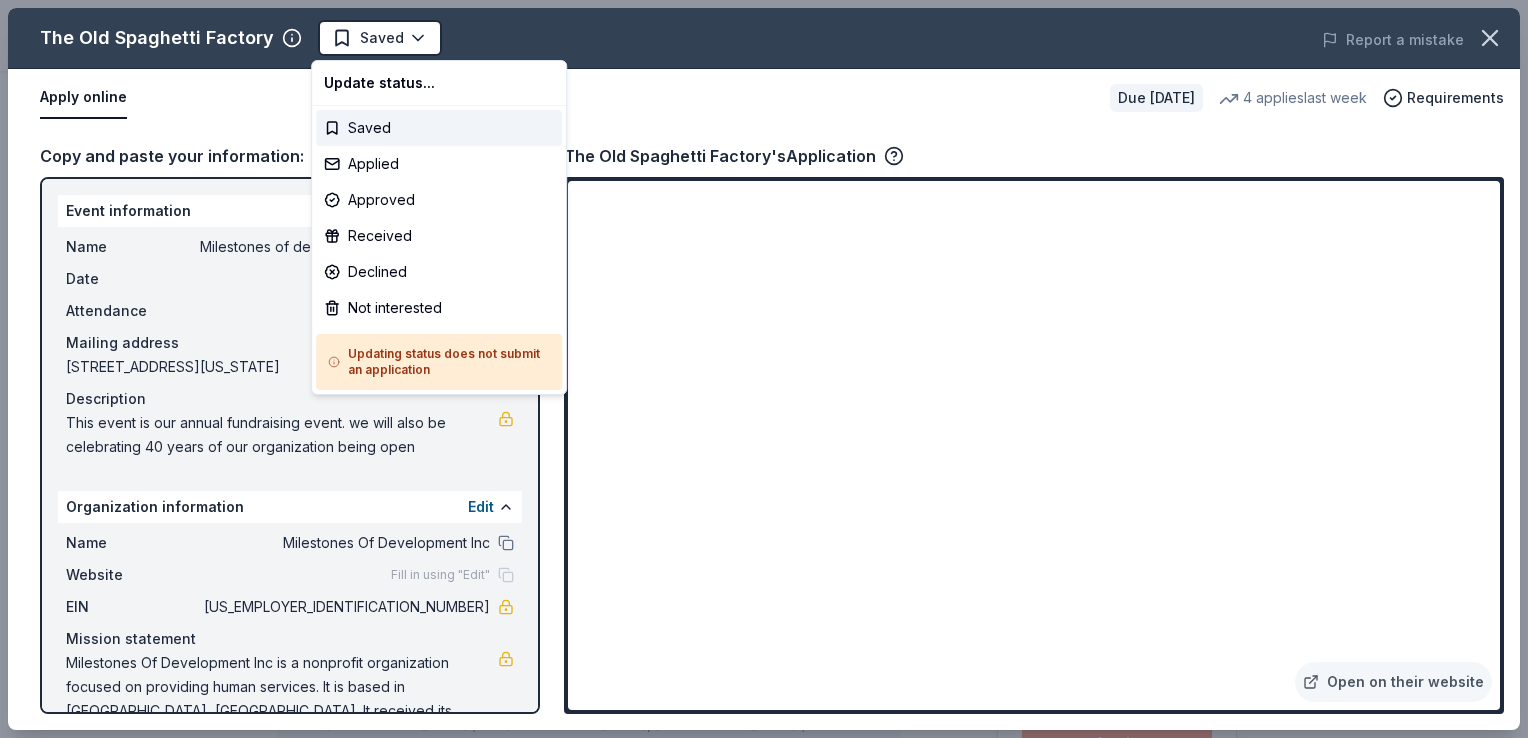 click on "Milestones of development celebrates 40 years Saved Apply Due in 64 days Share The Old Spaghetti Factory 5.0 • 3  reviews 4   applies  last week approval rate donation value Share Donating in AZ (Phoenix); CA; CO (Colorado, Westminster); HI (Honolulu); IN (Carmel, Indianapolis); KS (Wichita); KY (Louisville); MO (Chesterfield, St. Louis); OH (Fairfield); OK (Oklahoma City); OR (Clackamas, Corvallis, Eugene, Hillsboro, Portland, Sherwood); UT (Salt Lake City, Taylorsville); WA (Lynnwood, Spokane, Tacoma, Vancouver) See more The Old Spaghetti Factory is a family owned and operated restaurant, founded in Portland, Oregon in 1969. All of their entrees include hot fresh baked bread, soup or salad, and ice cream for dessert. What they donate Food, gift certificate(s) Meals Auction & raffle Donation is small & easy to send to guests Who they donate to The Old Spaghetti Factory  hasn ' t listed any preferences or eligibility criteria. Due in 64 days Apply Saved ⚡️ Quick application Usually responds in  Updated" at bounding box center [756, 369] 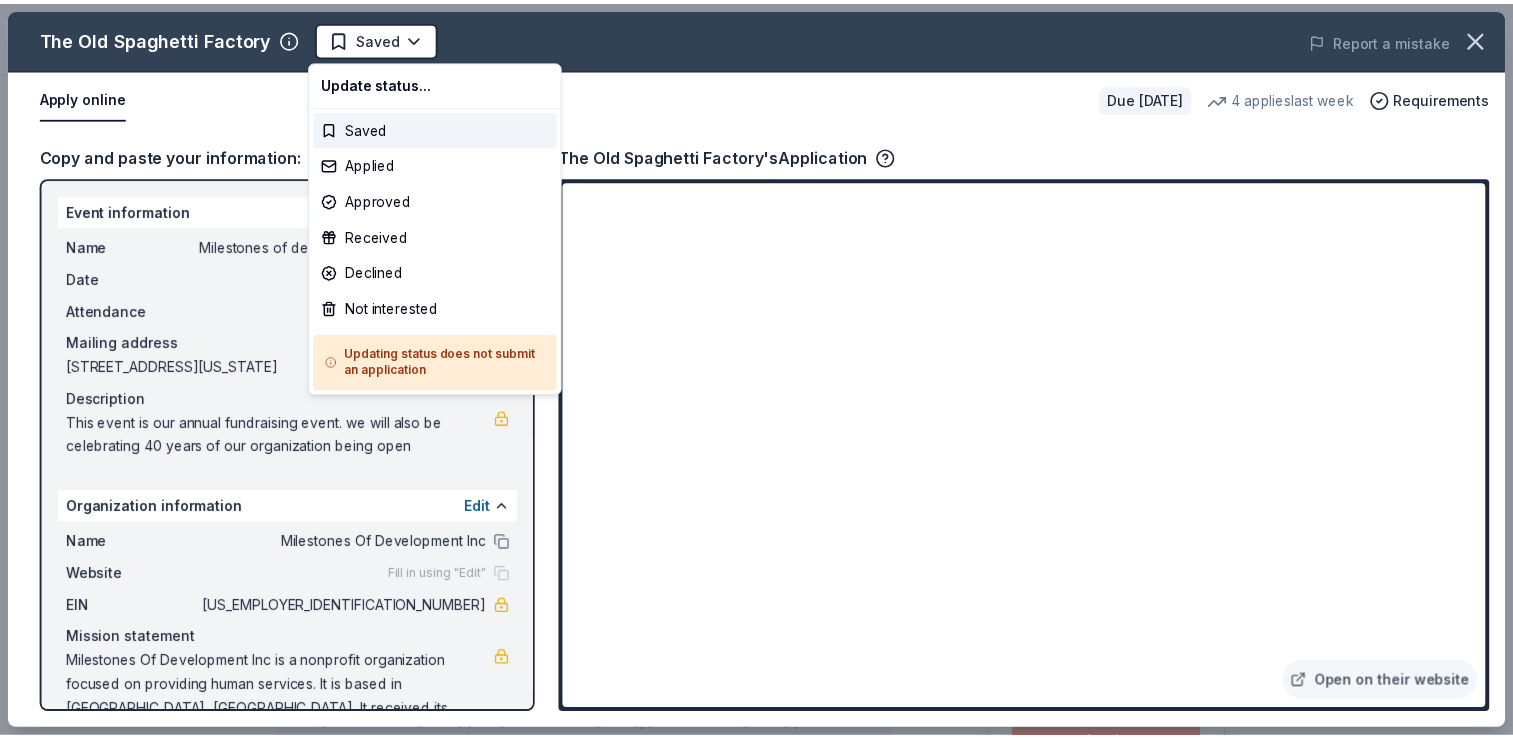 scroll, scrollTop: 0, scrollLeft: 0, axis: both 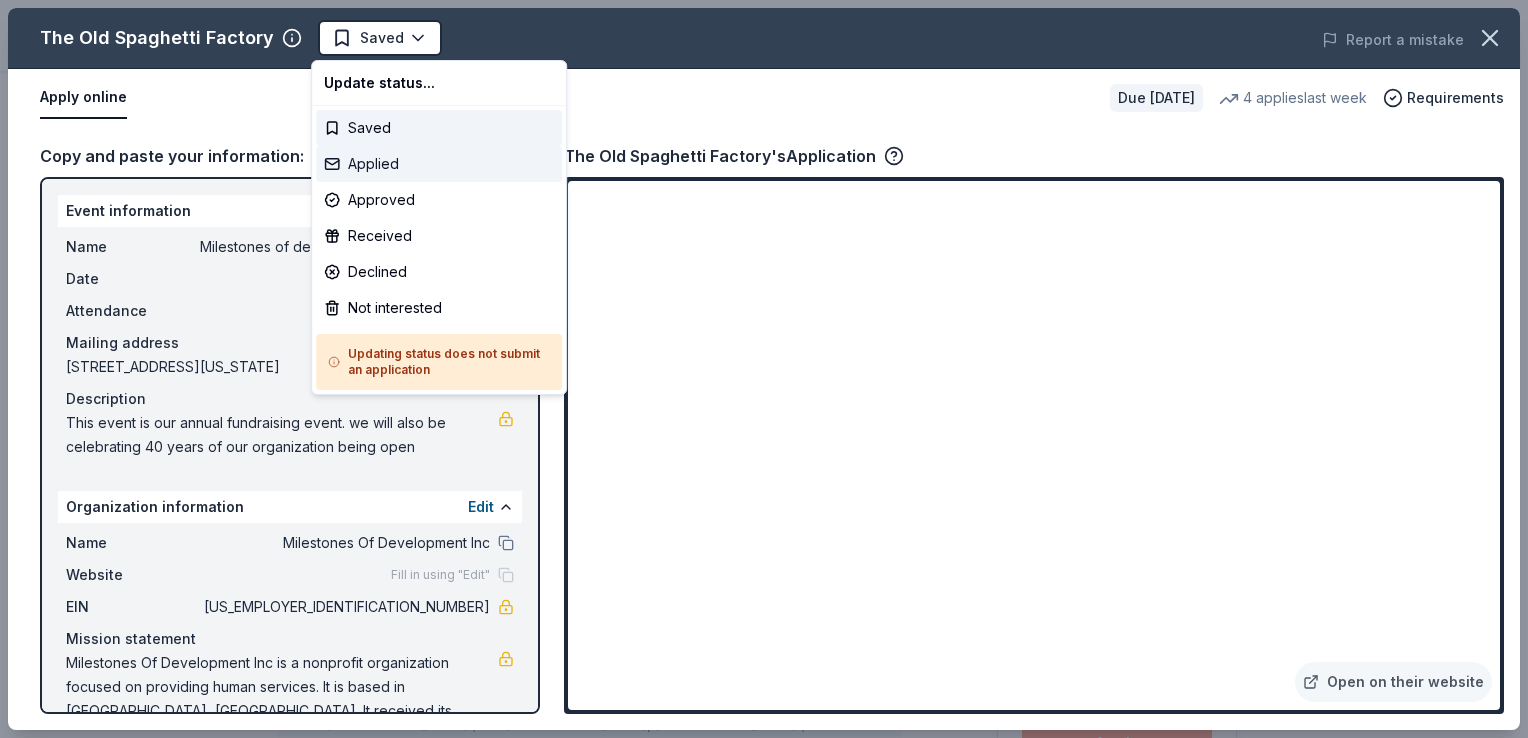 click on "Applied" at bounding box center [439, 164] 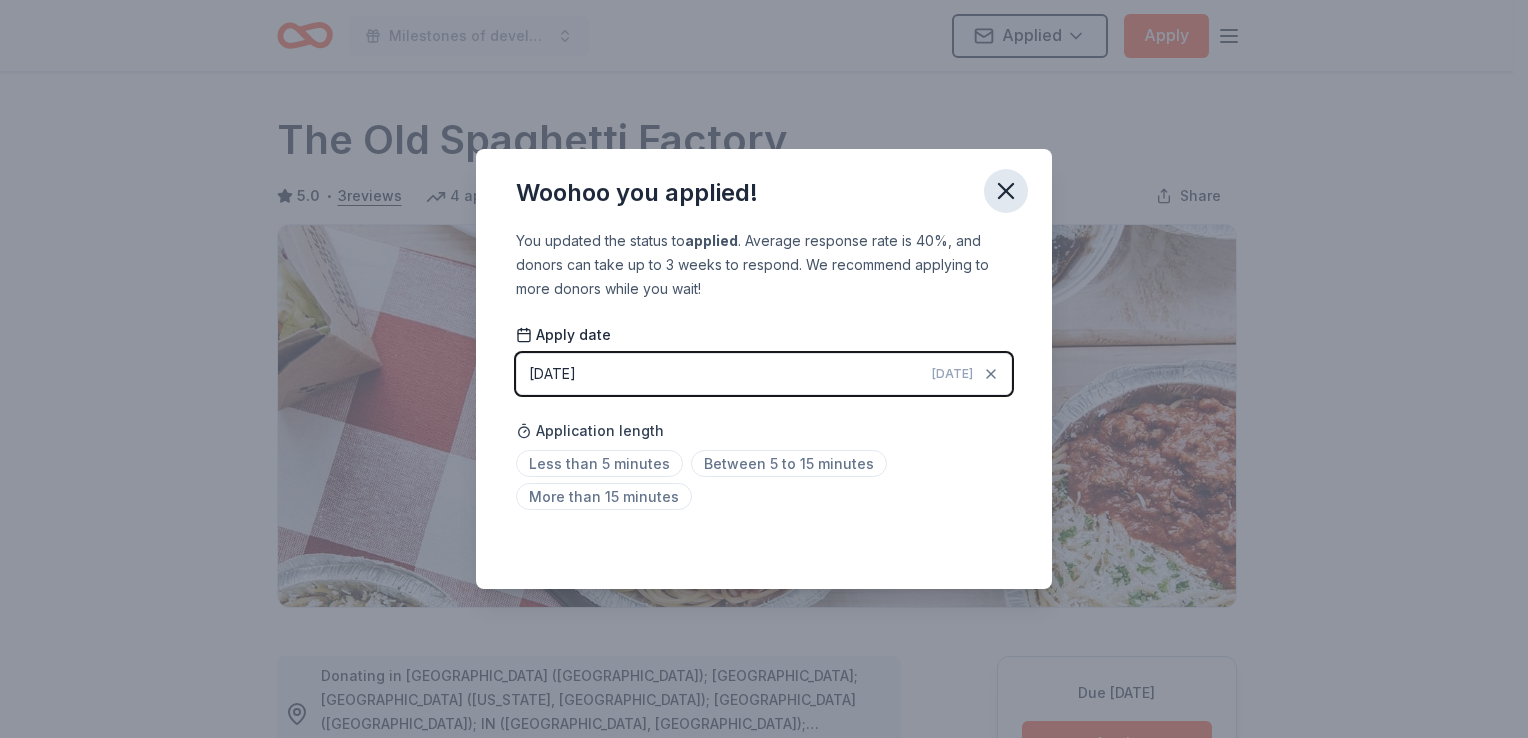 click 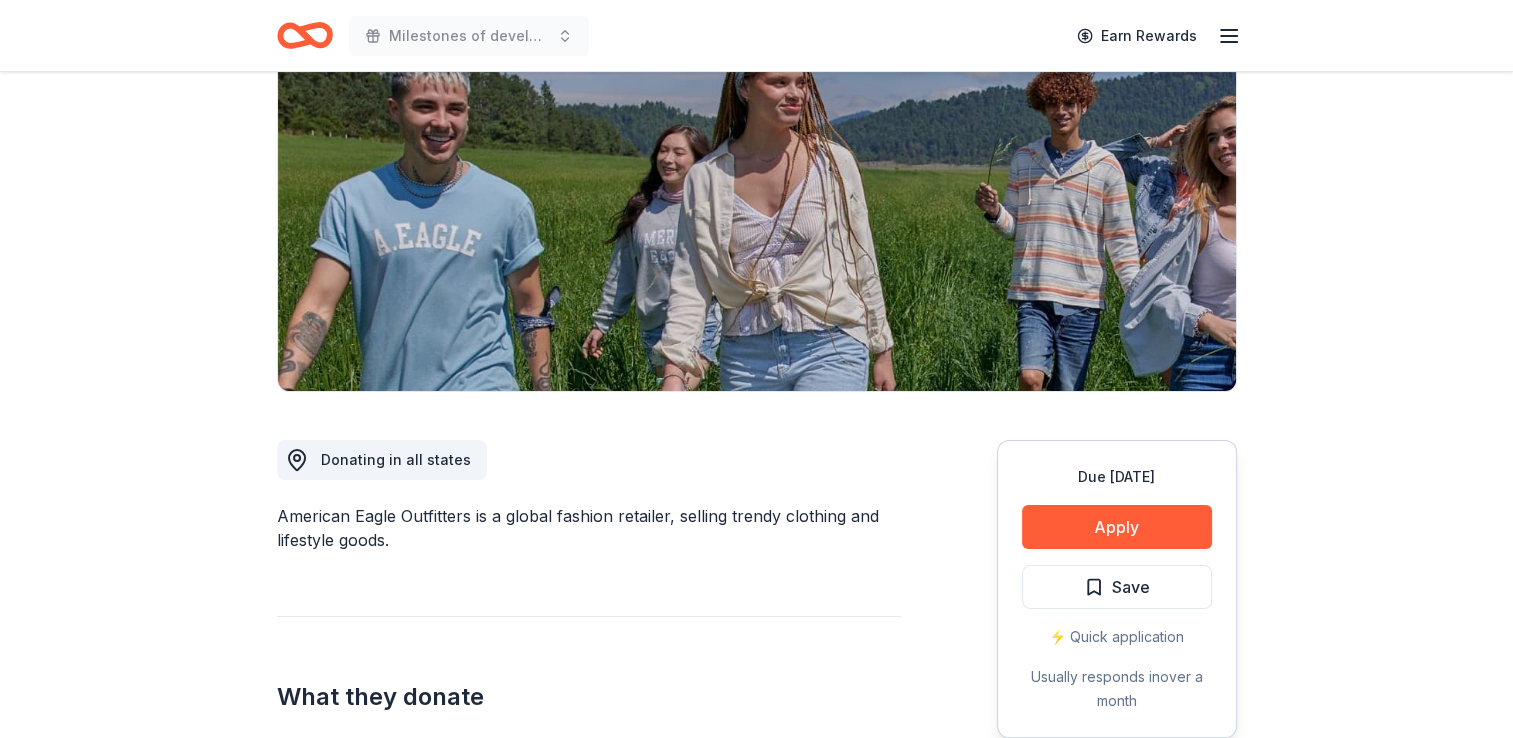 scroll, scrollTop: 218, scrollLeft: 0, axis: vertical 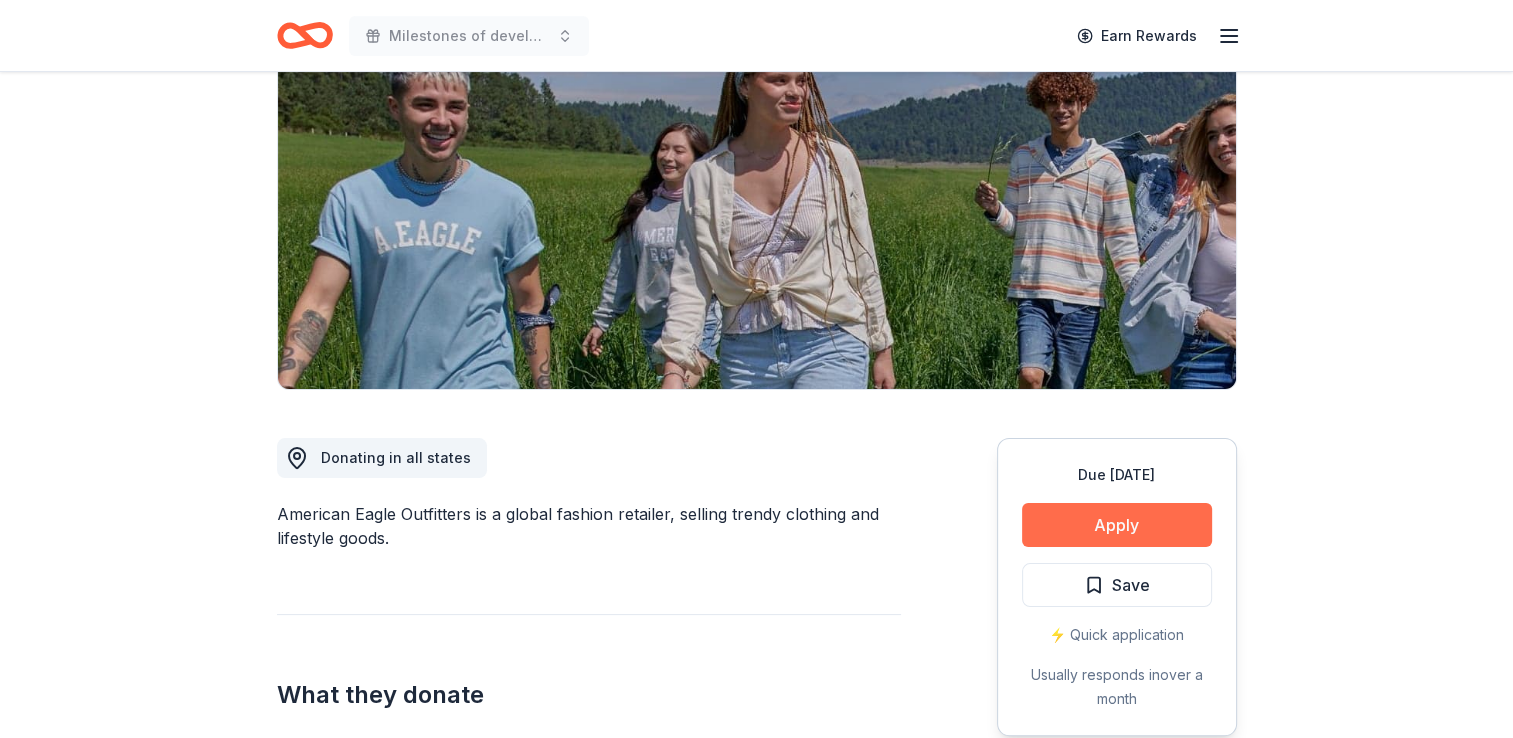 click on "Apply" at bounding box center [1117, 525] 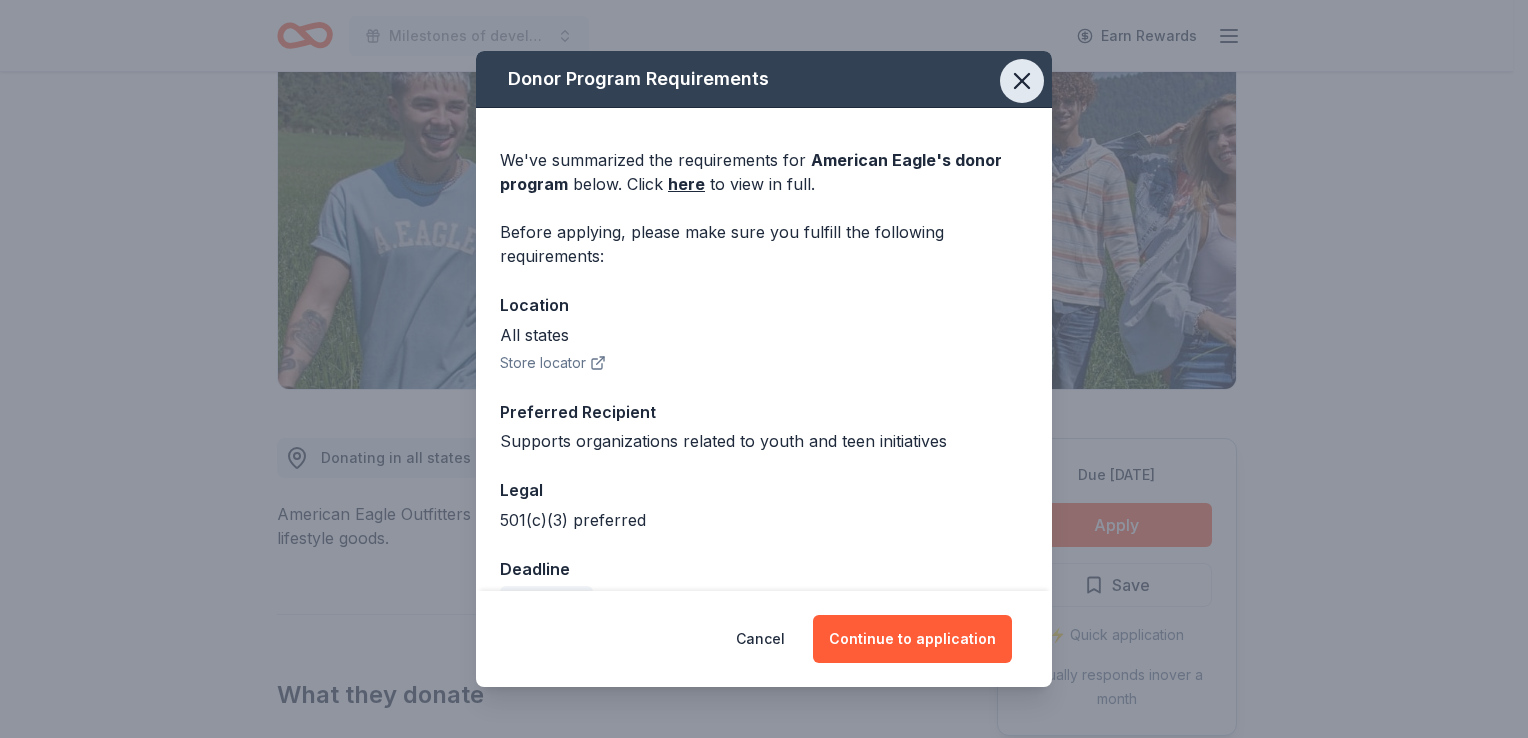 click 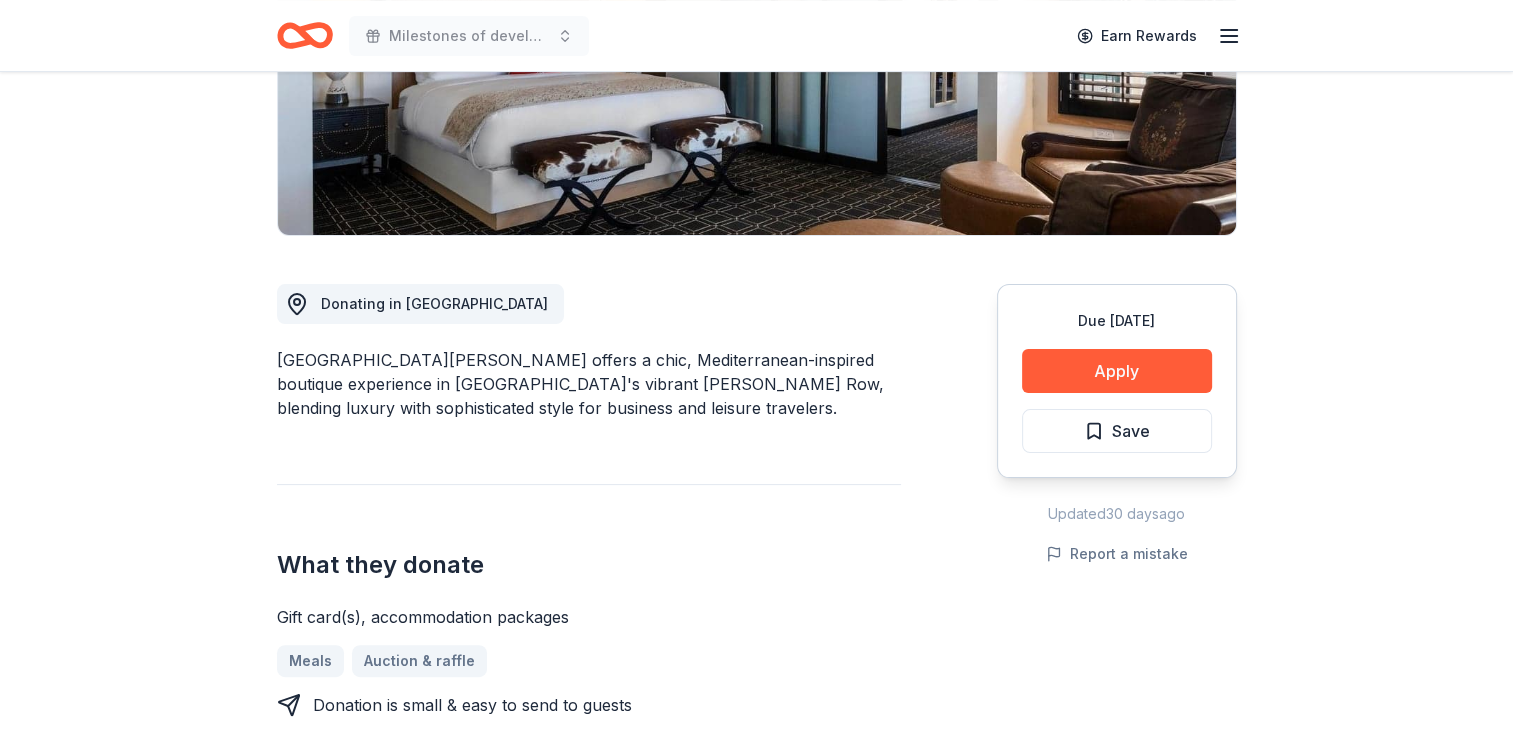 scroll, scrollTop: 372, scrollLeft: 0, axis: vertical 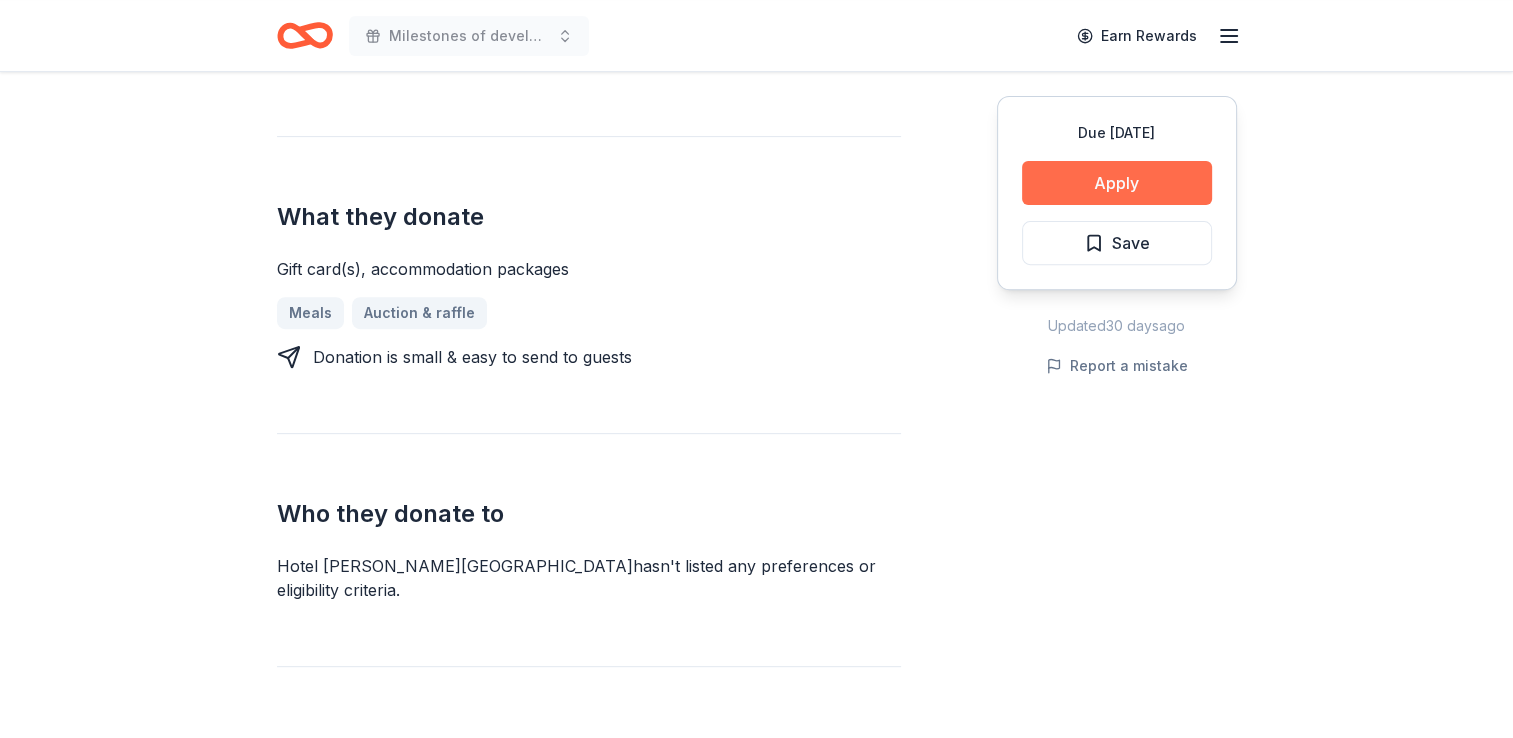 click on "Apply" at bounding box center [1117, 183] 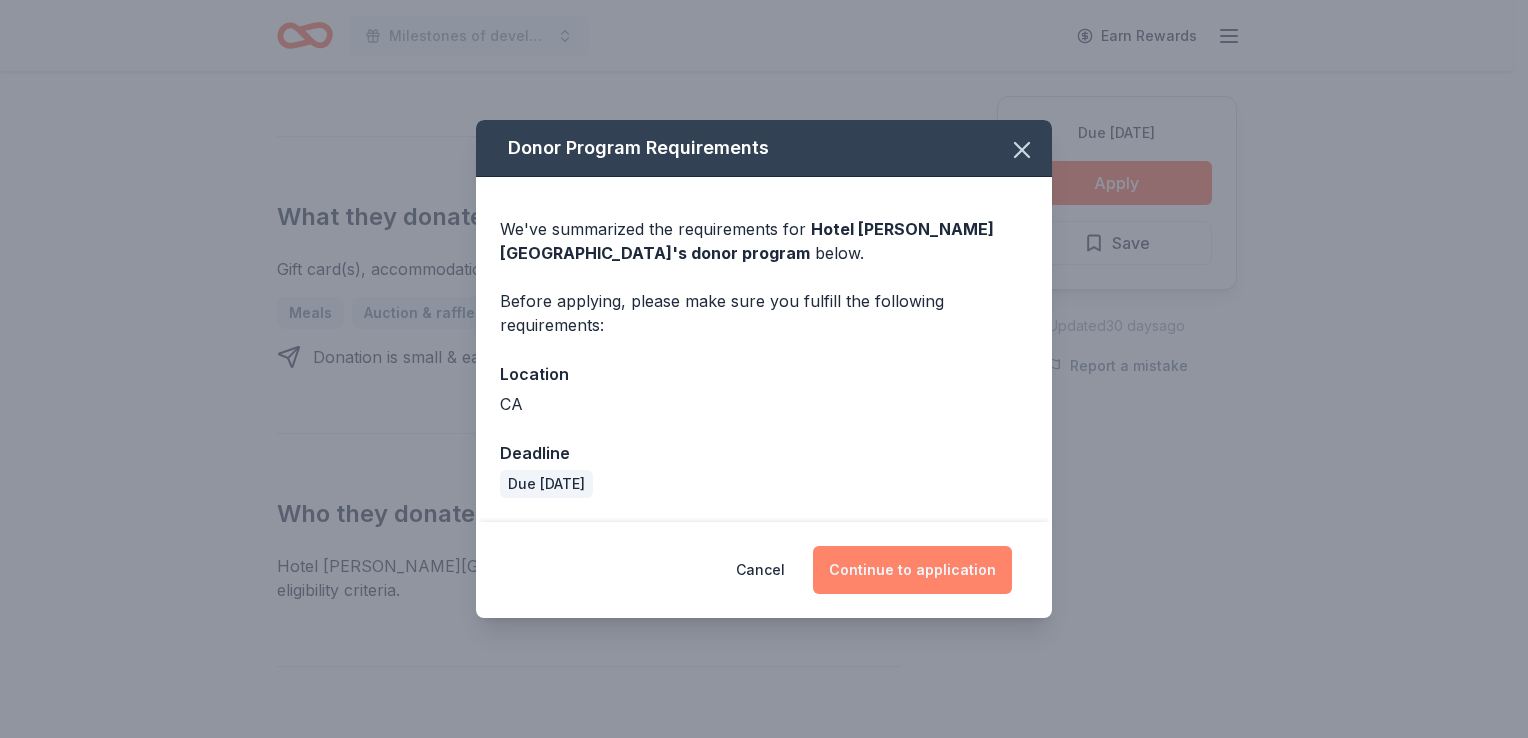 click on "Continue to application" at bounding box center (912, 570) 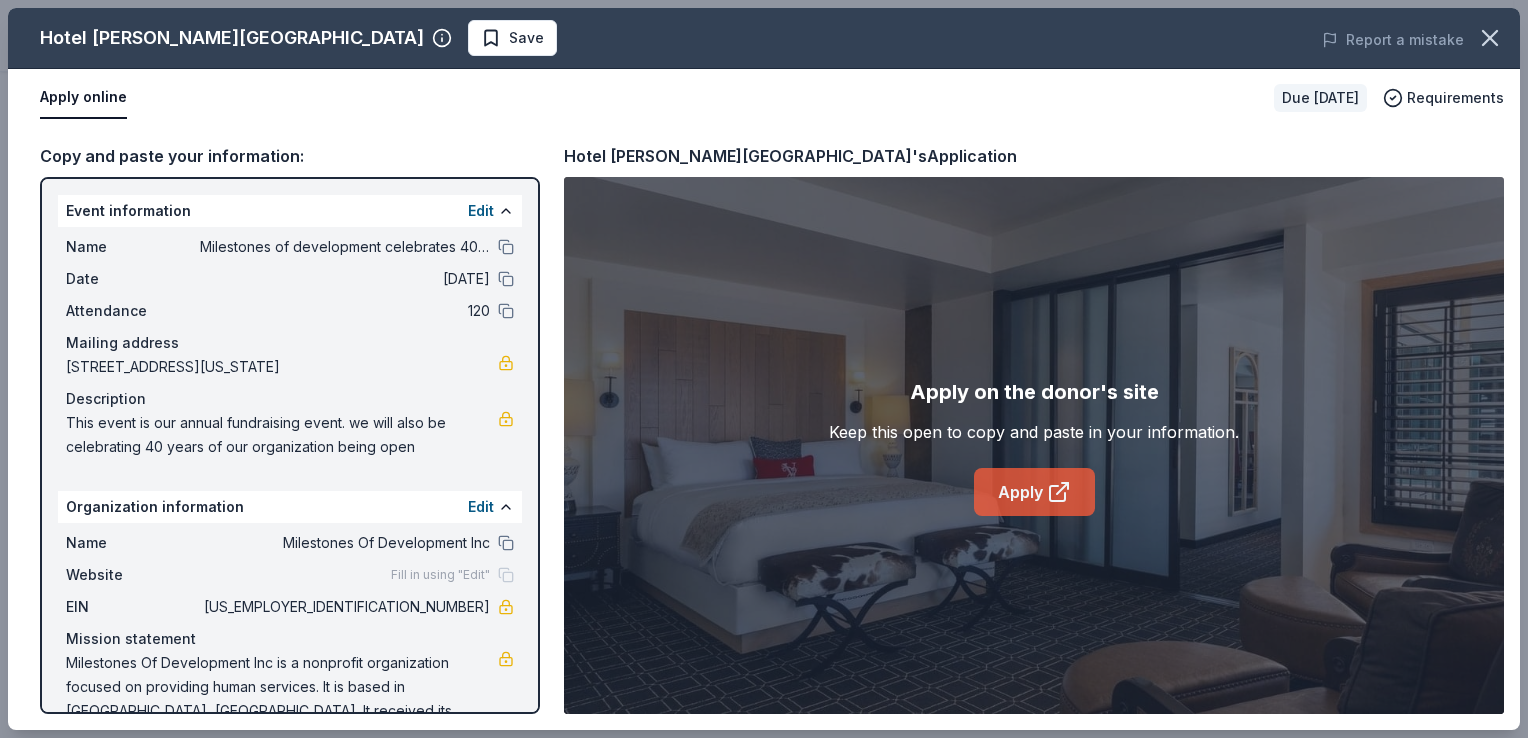 click on "Apply" at bounding box center [1034, 492] 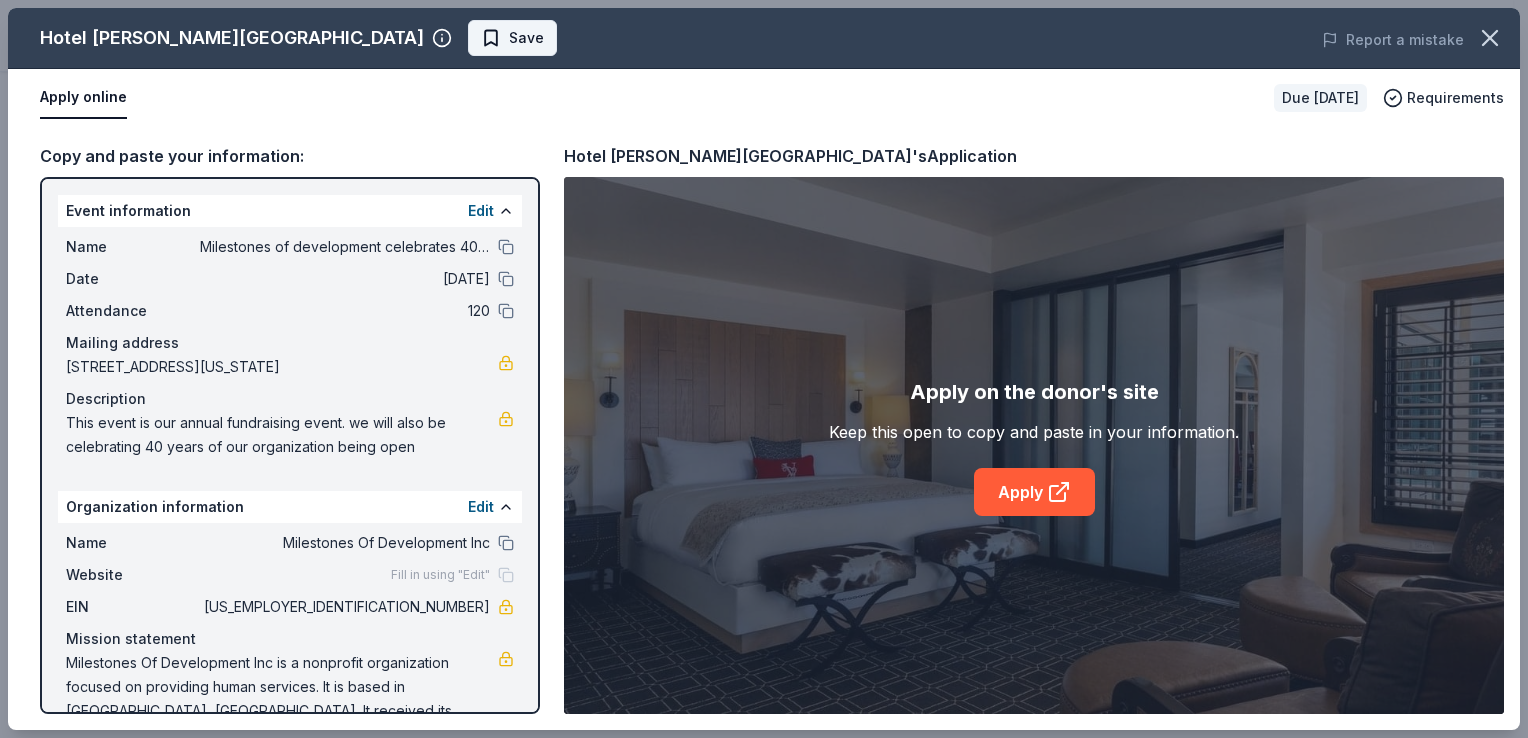 click on "Save" at bounding box center (526, 38) 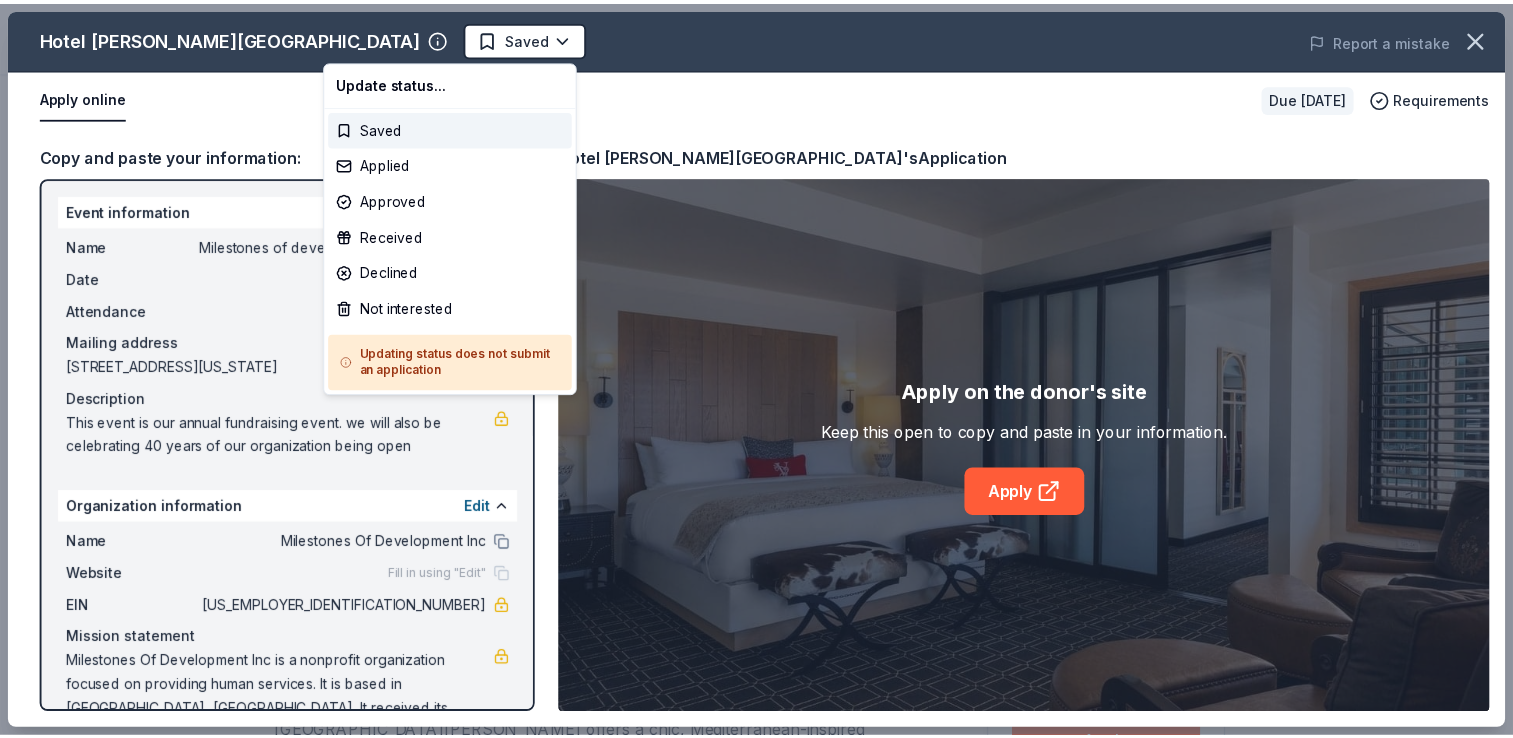 scroll, scrollTop: 0, scrollLeft: 0, axis: both 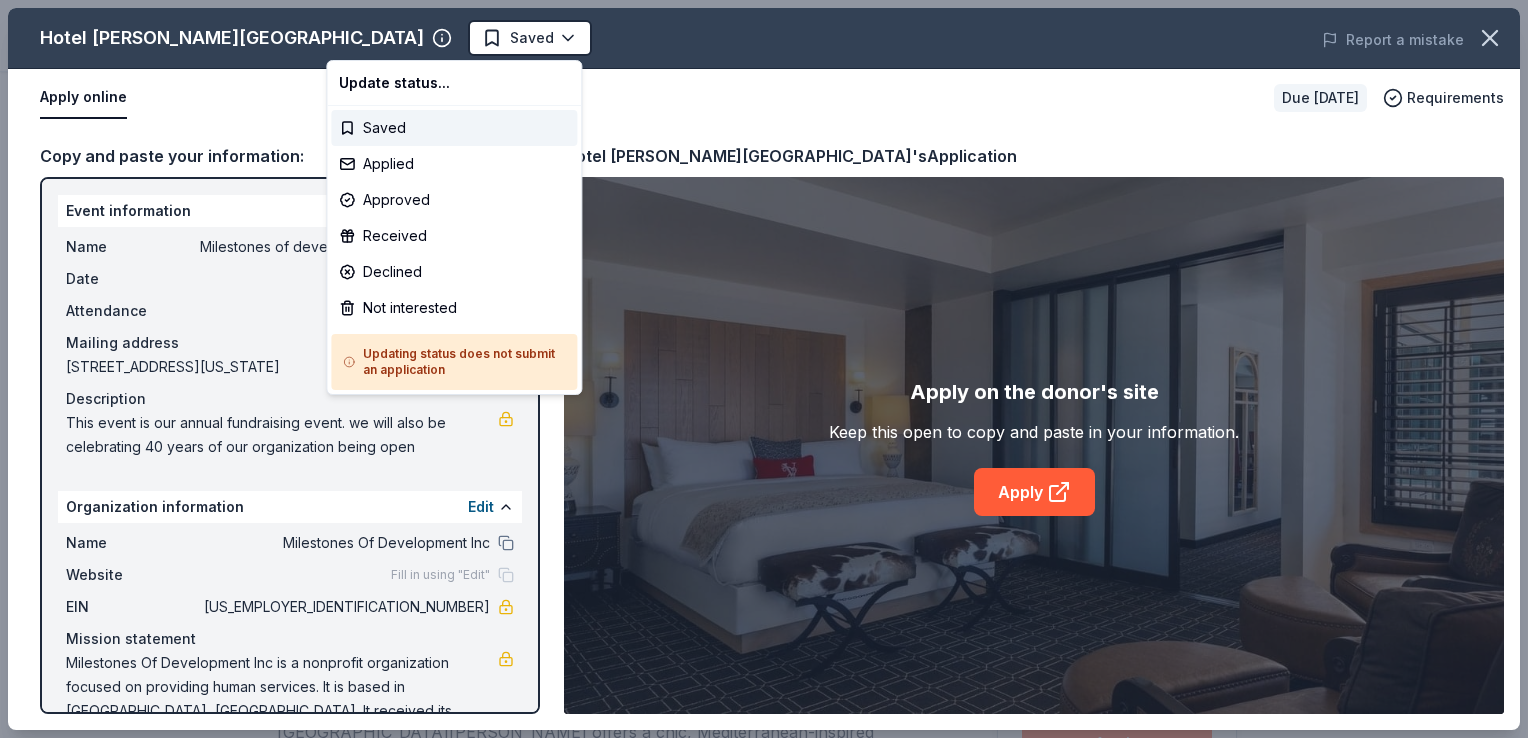 click on "Milestones of development celebrates 40 years Saved Apply Due in 64 days Share Hotel Valencia Santana Row New Share Donating in CA Hotel Valencia Santana Row offers a chic, Mediterranean-inspired boutique experience in San Jose's vibrant Santana Row, blending luxury with sophisticated style for business and leisure travelers. What they donate Gift card(s), accommodation packages Meals Auction & raffle Donation is small & easy to send to guests Who they donate to Hotel Valencia Santana Row  hasn ' t listed any preferences or eligibility criteria. Upgrade to Pro to view approval rates and average donation values Due in 64 days Apply Saved Updated  30 days  ago Report a mistake New Be the first to review this company! Leave a review Similar donors Top rated Local 34 days left Online app Smart & Final 5.0 Smart & Final products or gift cards Local 64 days left Online app Tender Greens 5.0 Food, gift card(s) 2   applies  last week Local 64 days left Online app STONEFIRE Grill 5.0 Food, gift card(s) 1   apply Local" at bounding box center [756, 369] 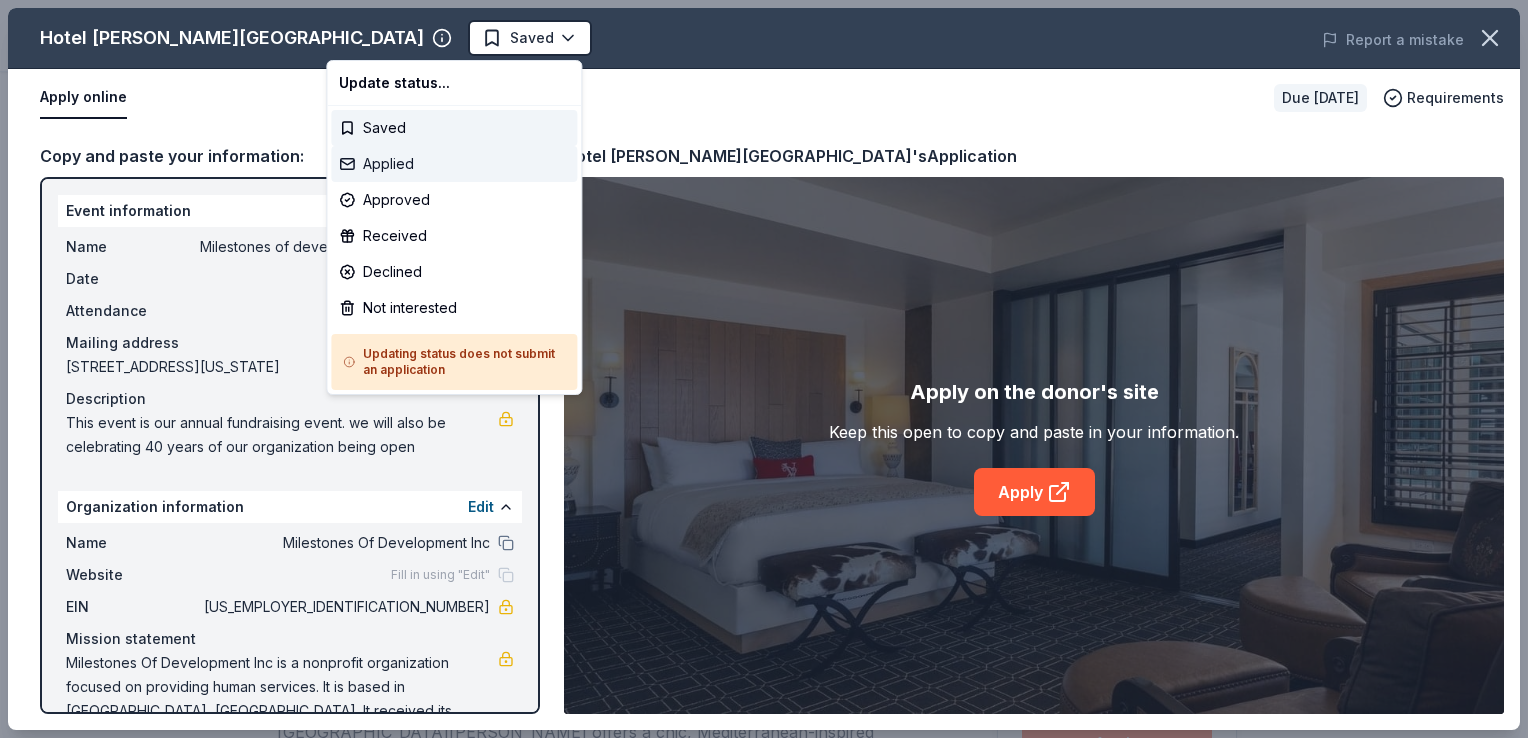 click on "Applied" at bounding box center (454, 164) 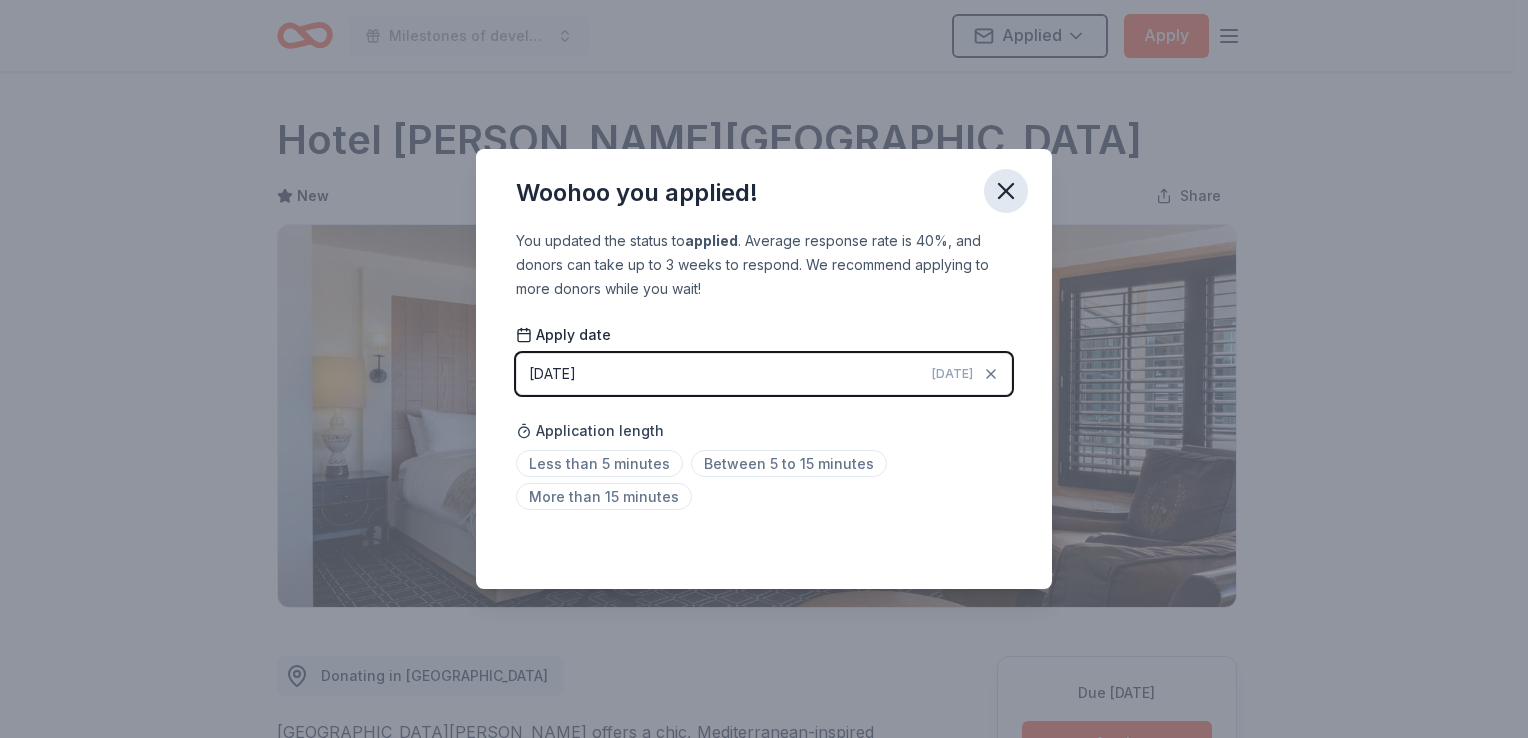 click 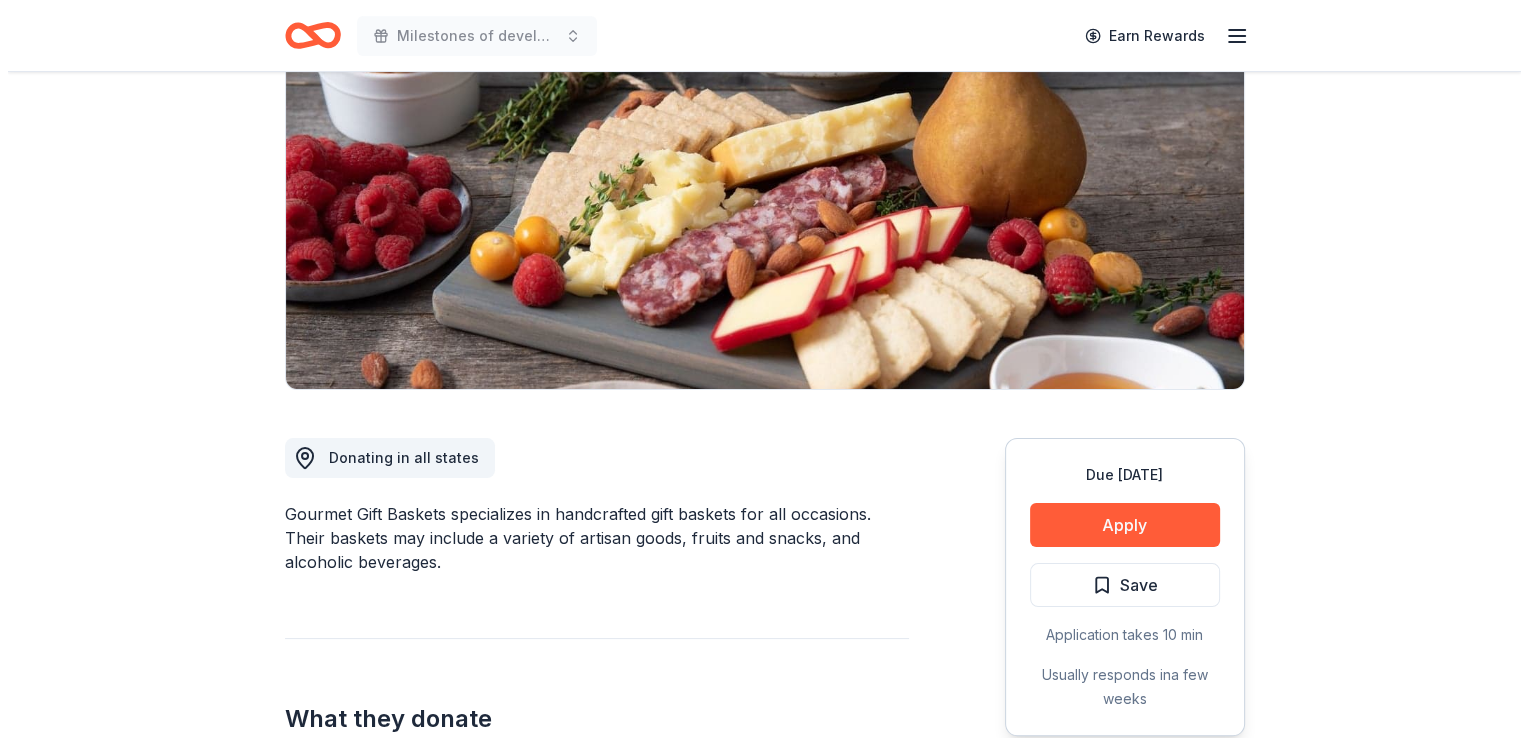 scroll, scrollTop: 216, scrollLeft: 0, axis: vertical 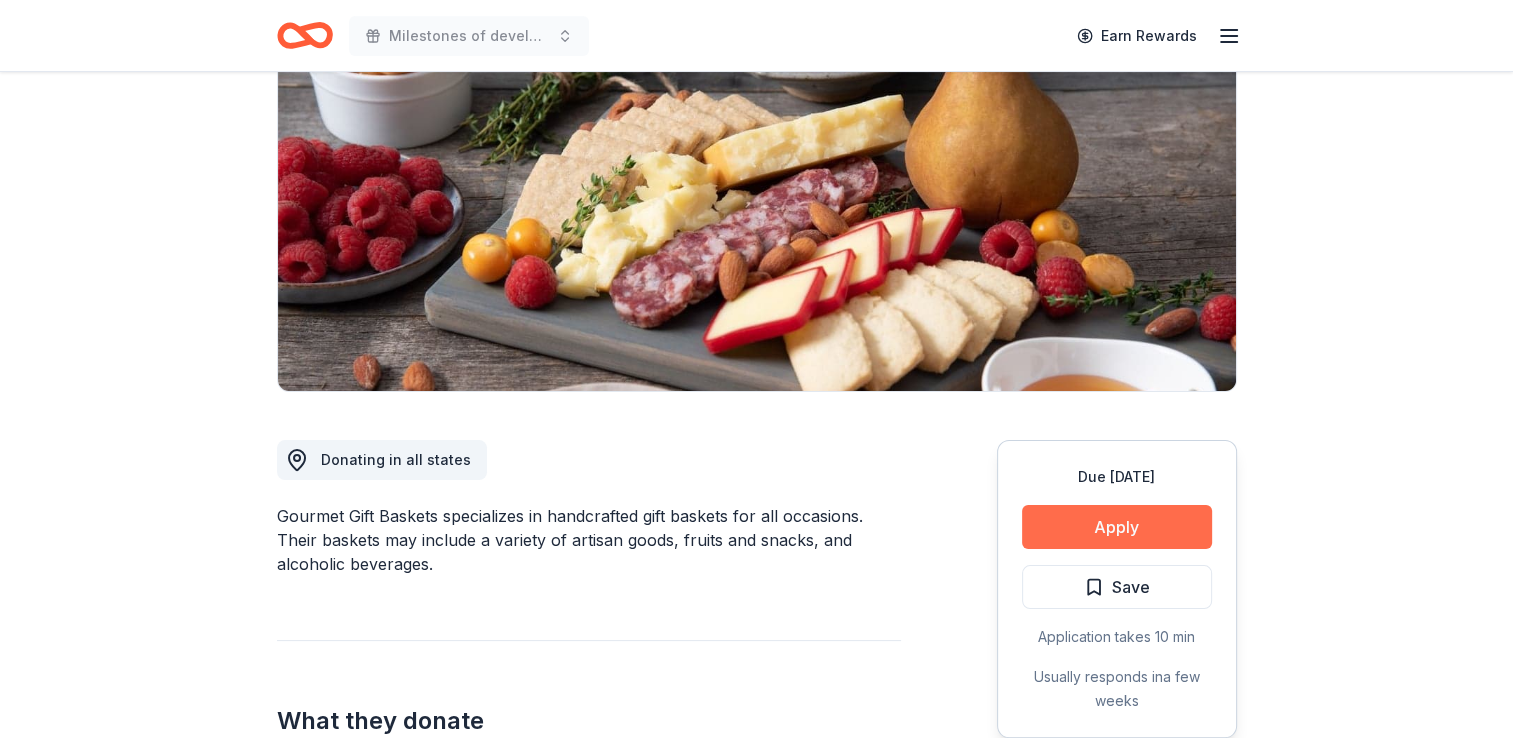 click on "Apply" at bounding box center [1117, 527] 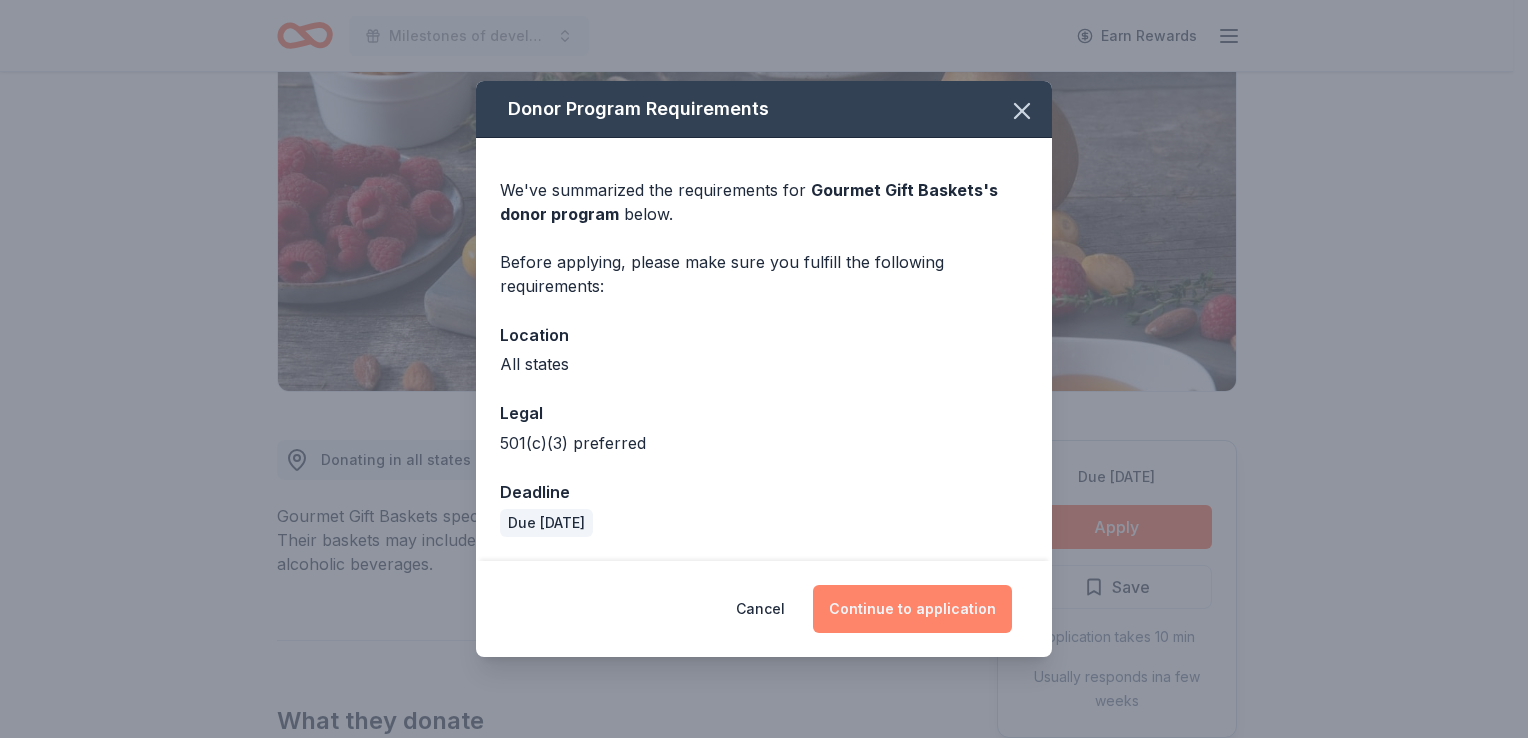click on "Continue to application" at bounding box center (912, 609) 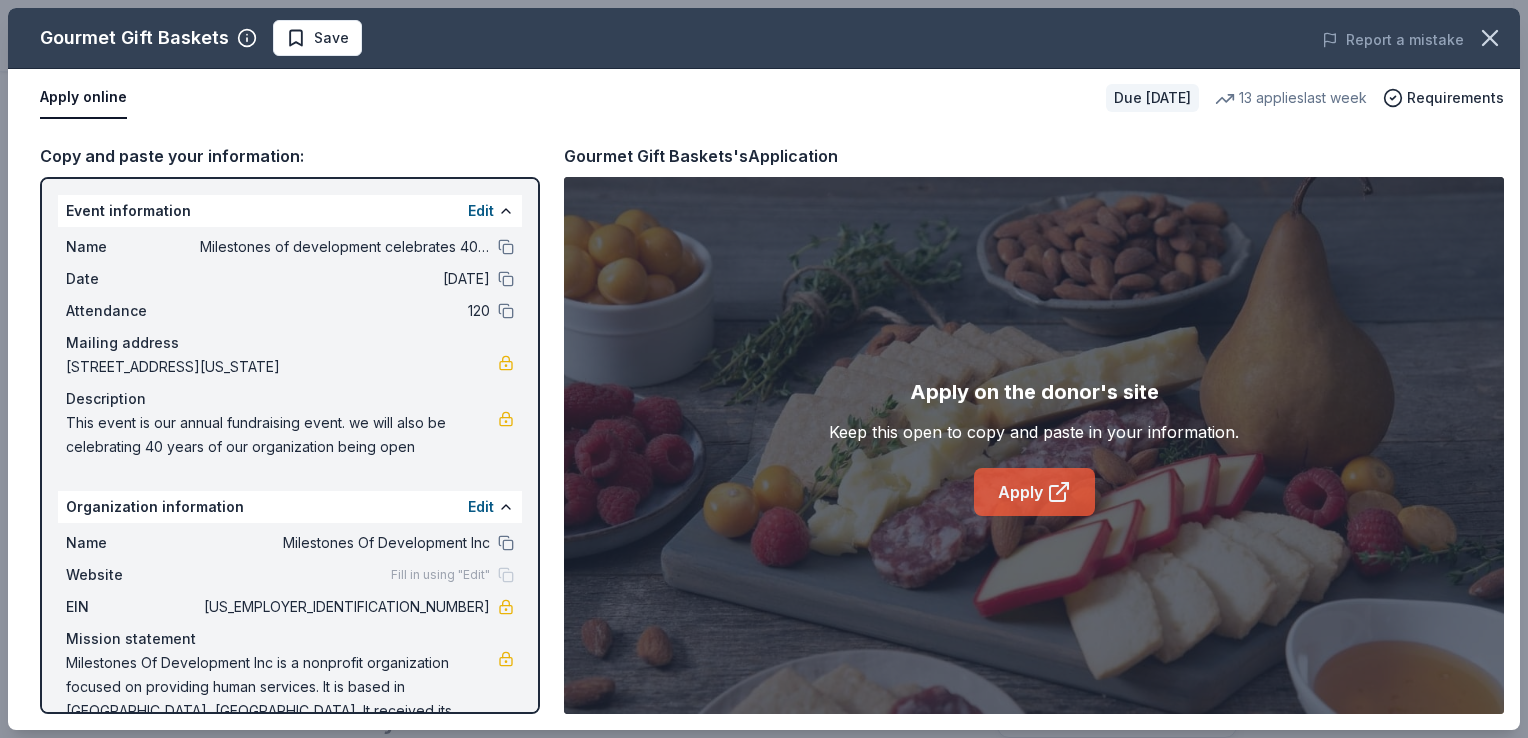 click on "Apply" at bounding box center (1034, 492) 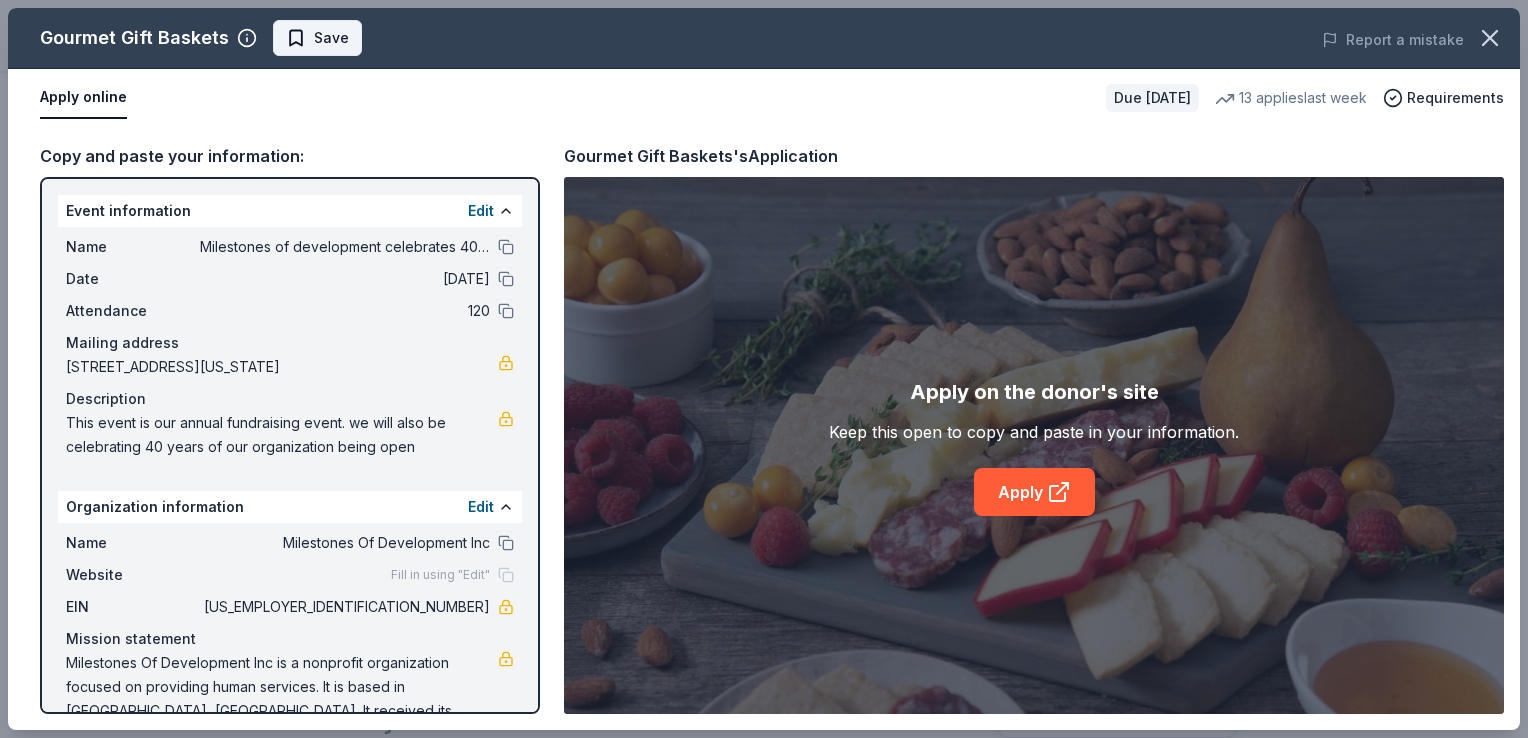 click on "Save" at bounding box center [317, 38] 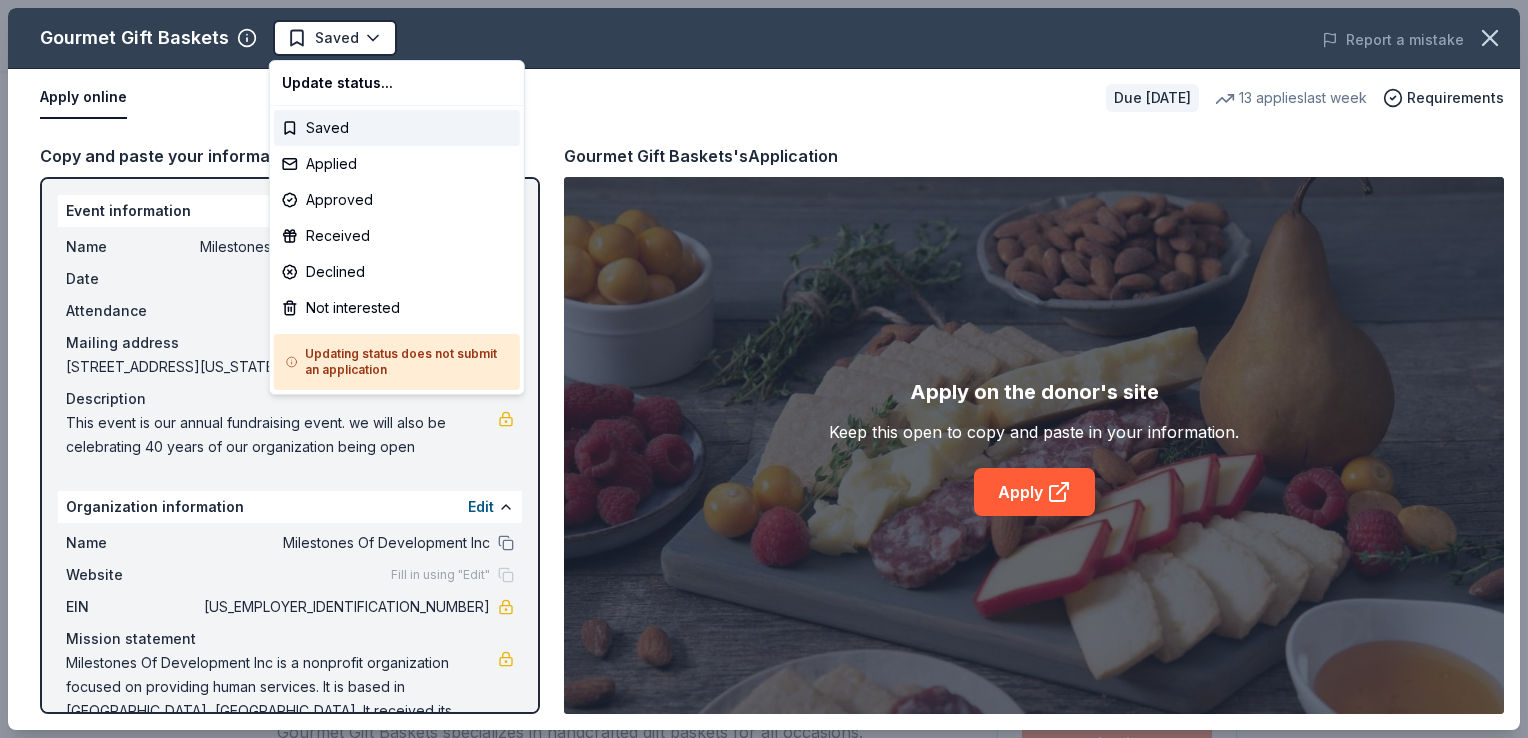click on "Milestones of development celebrates 40 years Saved Apply Due in 87 days Share Gourmet Gift Baskets 4.5 • 23  reviews 13   applies  last week approval rate donation value Share Donating in all states Gourmet Gift Baskets specializes in handcrafted gift baskets for all occasions. Their baskets may include a variety of artisan goods, fruits and snacks, and alcoholic beverages. What they donate Gift basket(s) Alcohol Beverages Desserts Auction & raffle Snacks Who they donate to  Preferred 501(c)(3) preferred Due in 87 days Apply Saved Application takes 10 min Usually responds in  a few weeks Updated  about 1 month  ago Report a mistake approval rate 20 % approved 30 % declined 50 % no response donation value (average) 20% 70% 0% 10% $xx - $xx $xx - $xx $xx - $xx $xx - $xx Upgrade to Pro to view approval rates and average donation values 4.5 • 23  reviews See all  23  reviews Cancer NOT My Friend Nonprofit Organization  July 2025 • Approved The donation was appreciated. cookies and goodwill July 2025 • 23" at bounding box center [764, 369] 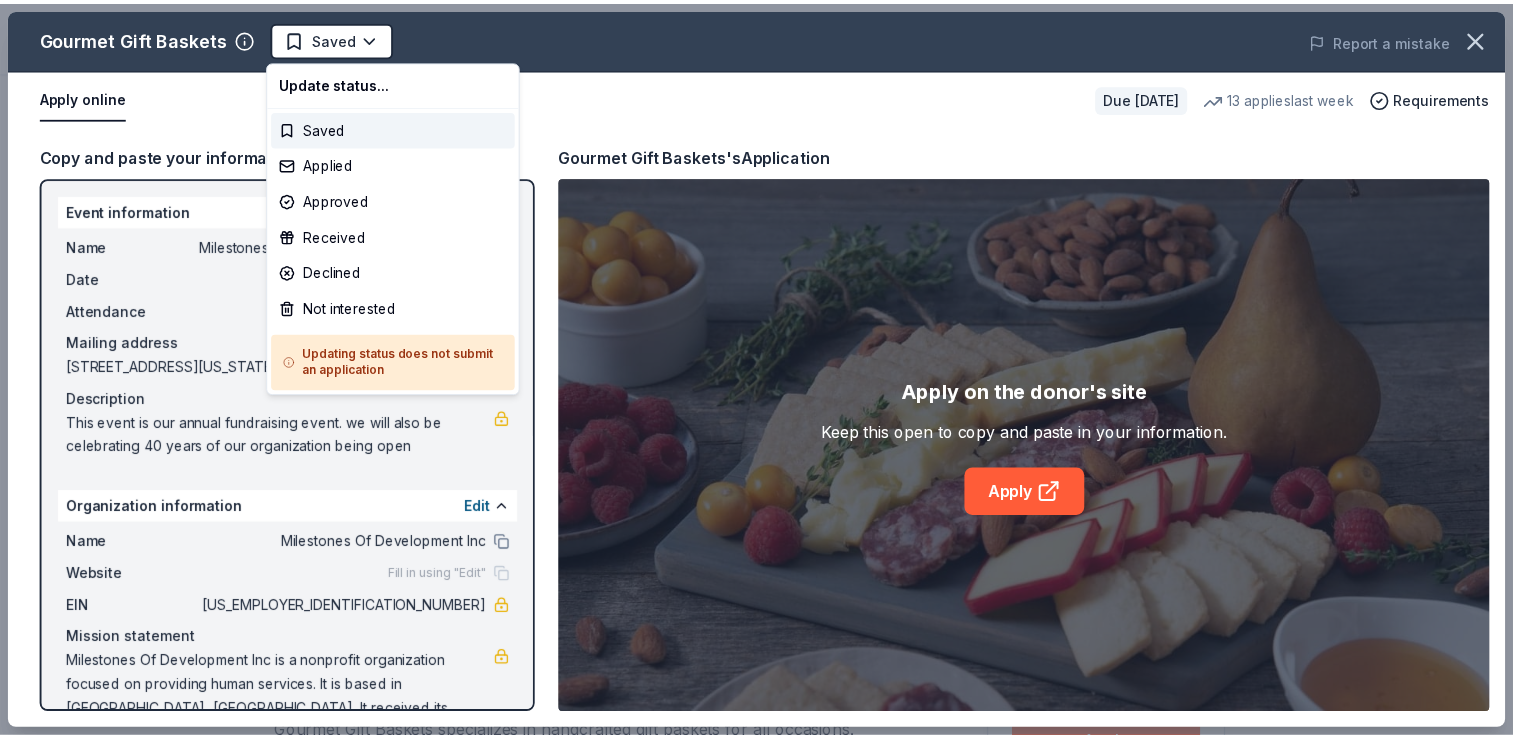 scroll, scrollTop: 0, scrollLeft: 0, axis: both 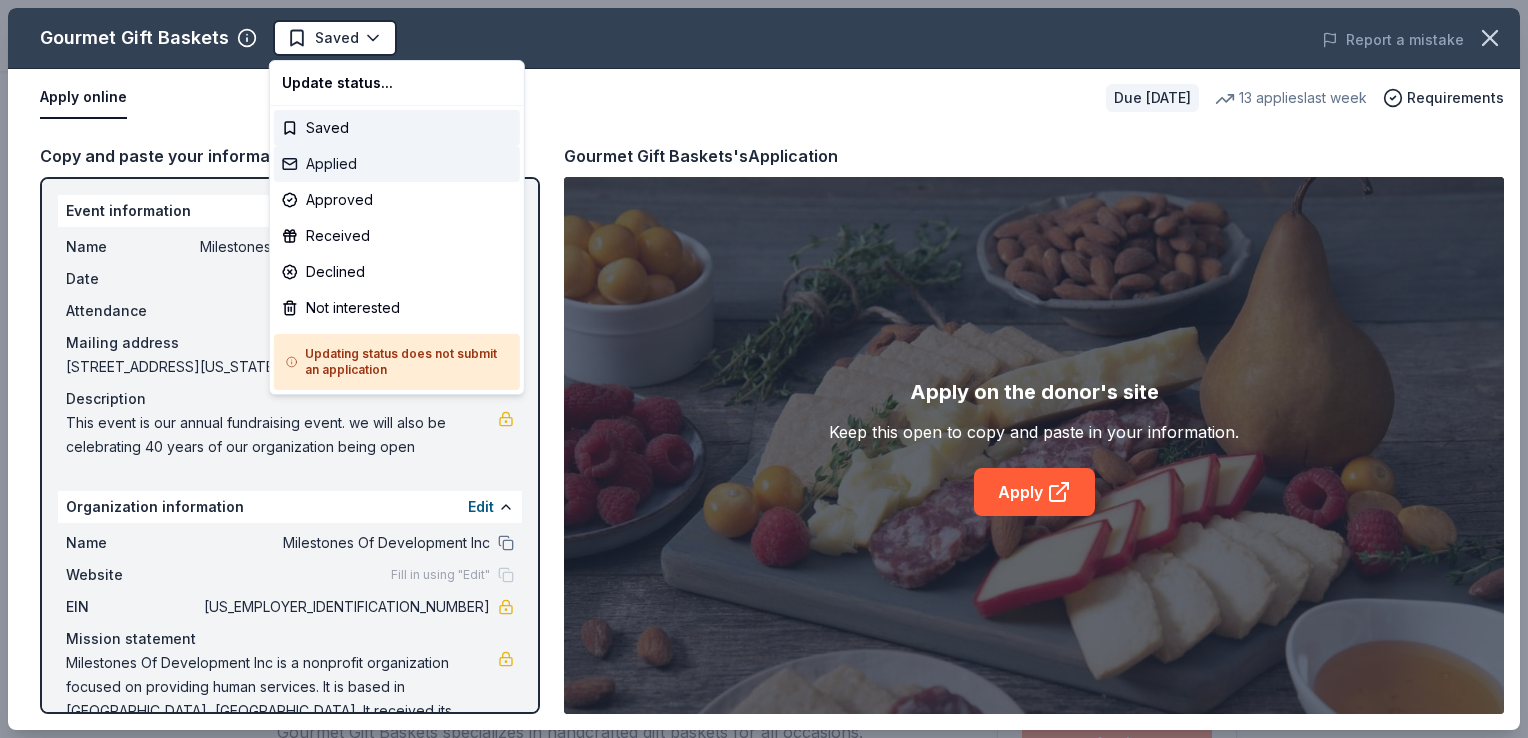 click on "Applied" at bounding box center [397, 164] 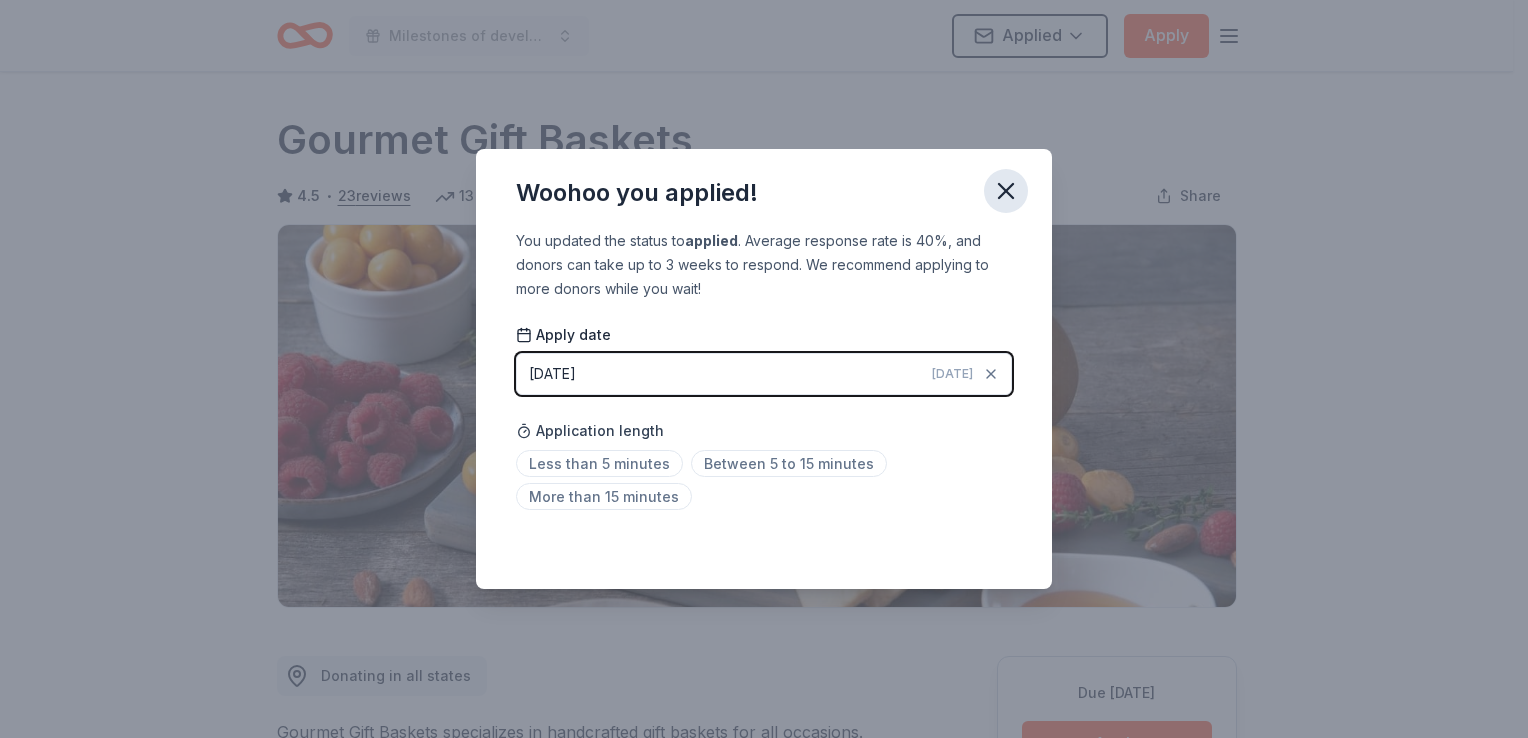 click 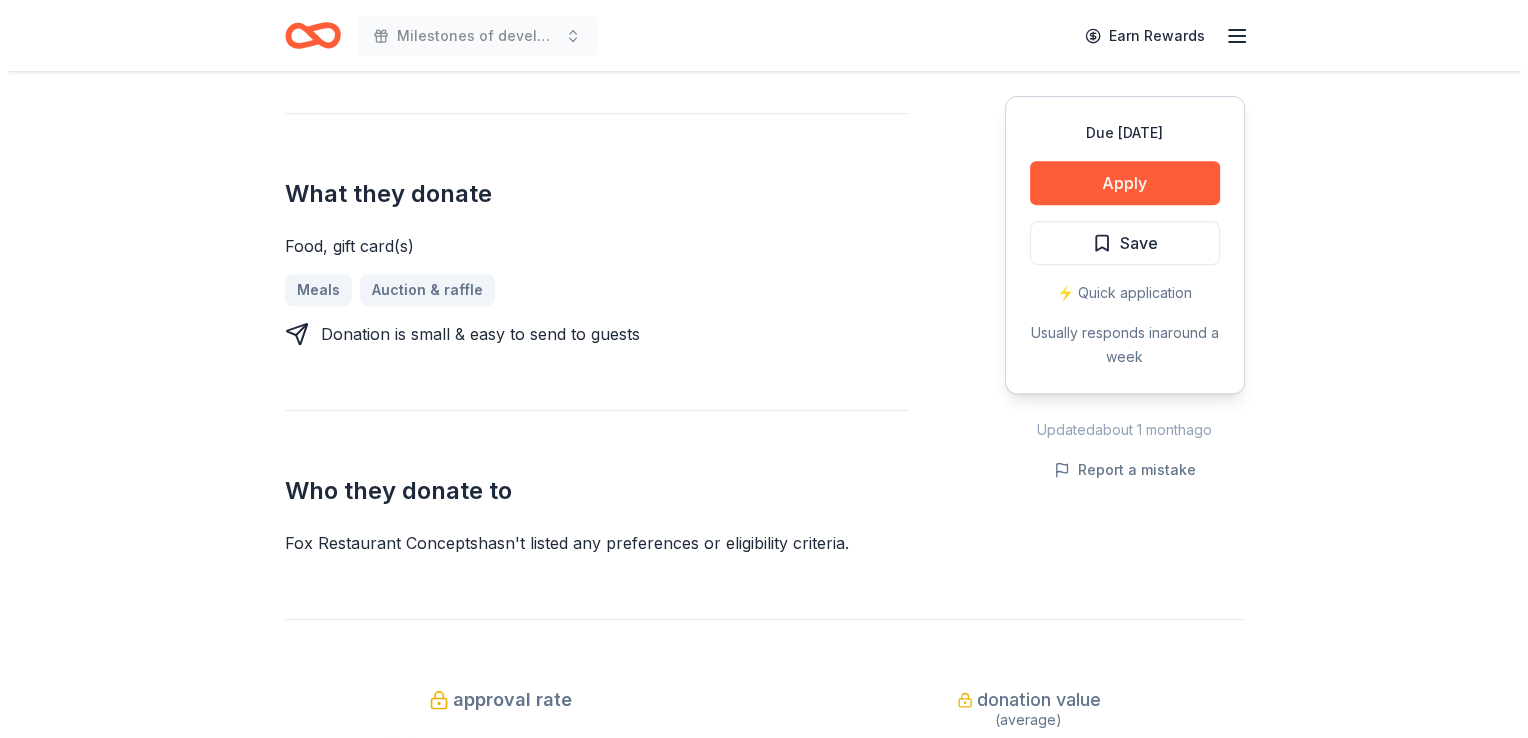 scroll, scrollTop: 790, scrollLeft: 0, axis: vertical 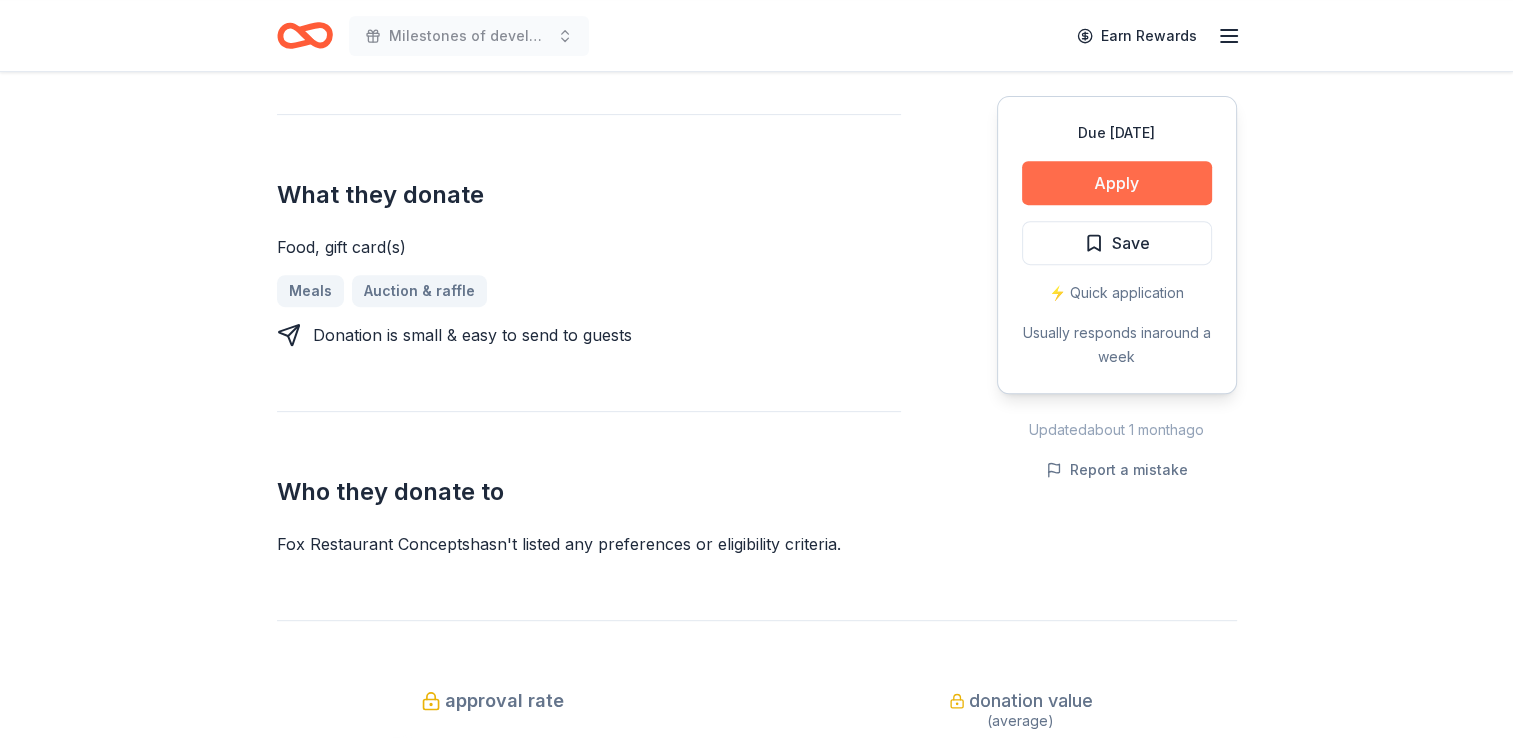 click on "Apply" at bounding box center [1117, 183] 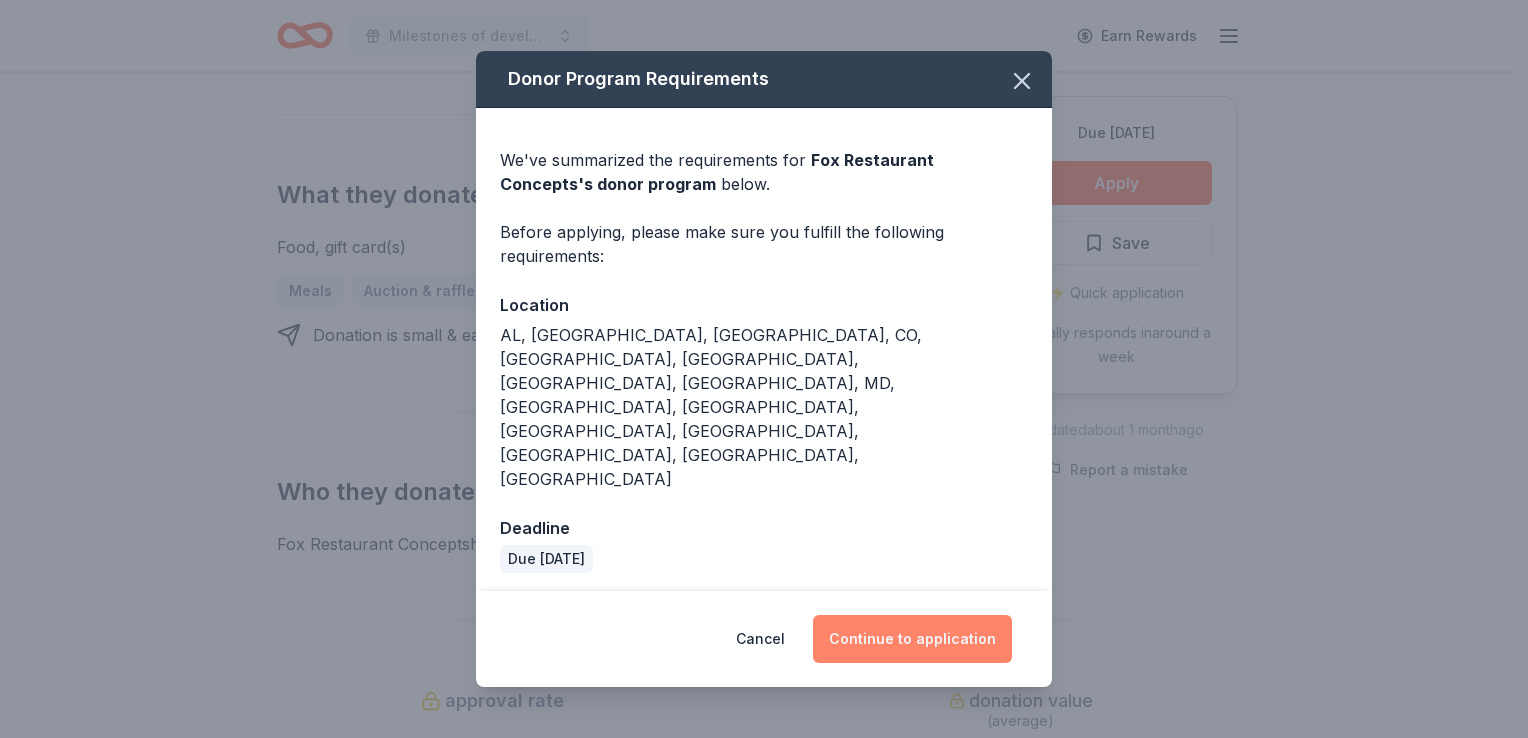 click on "Continue to application" at bounding box center (912, 639) 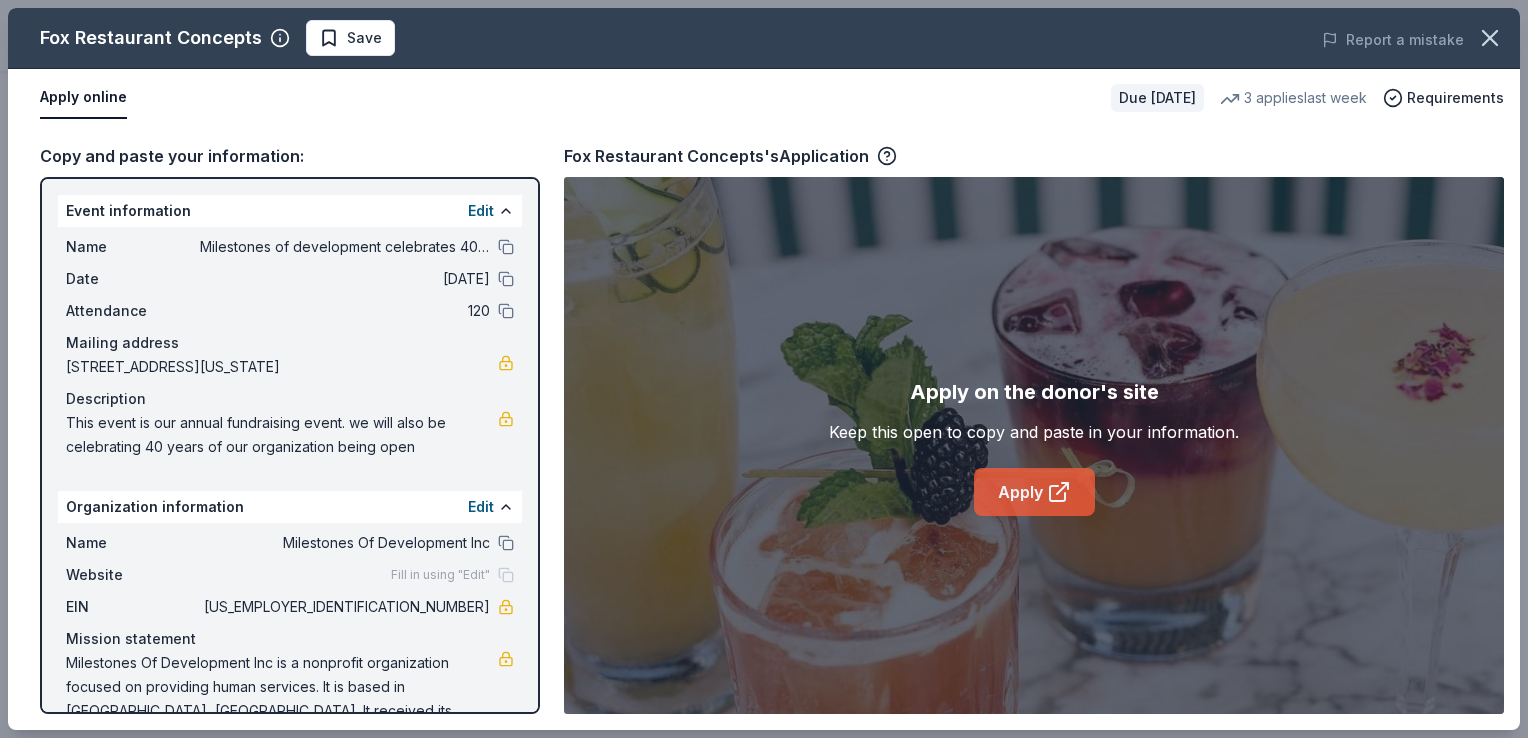 click on "Apply" at bounding box center [1034, 492] 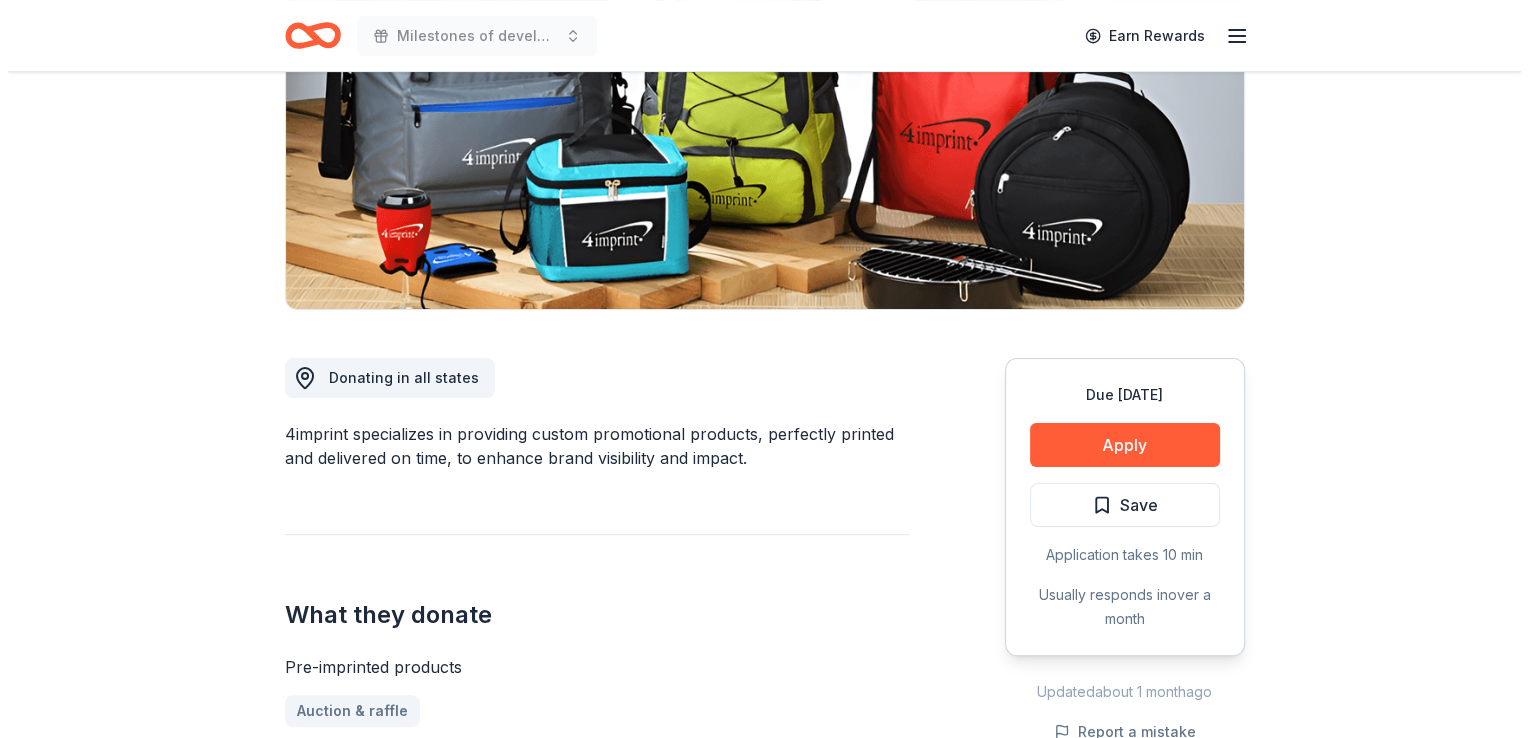 scroll, scrollTop: 296, scrollLeft: 0, axis: vertical 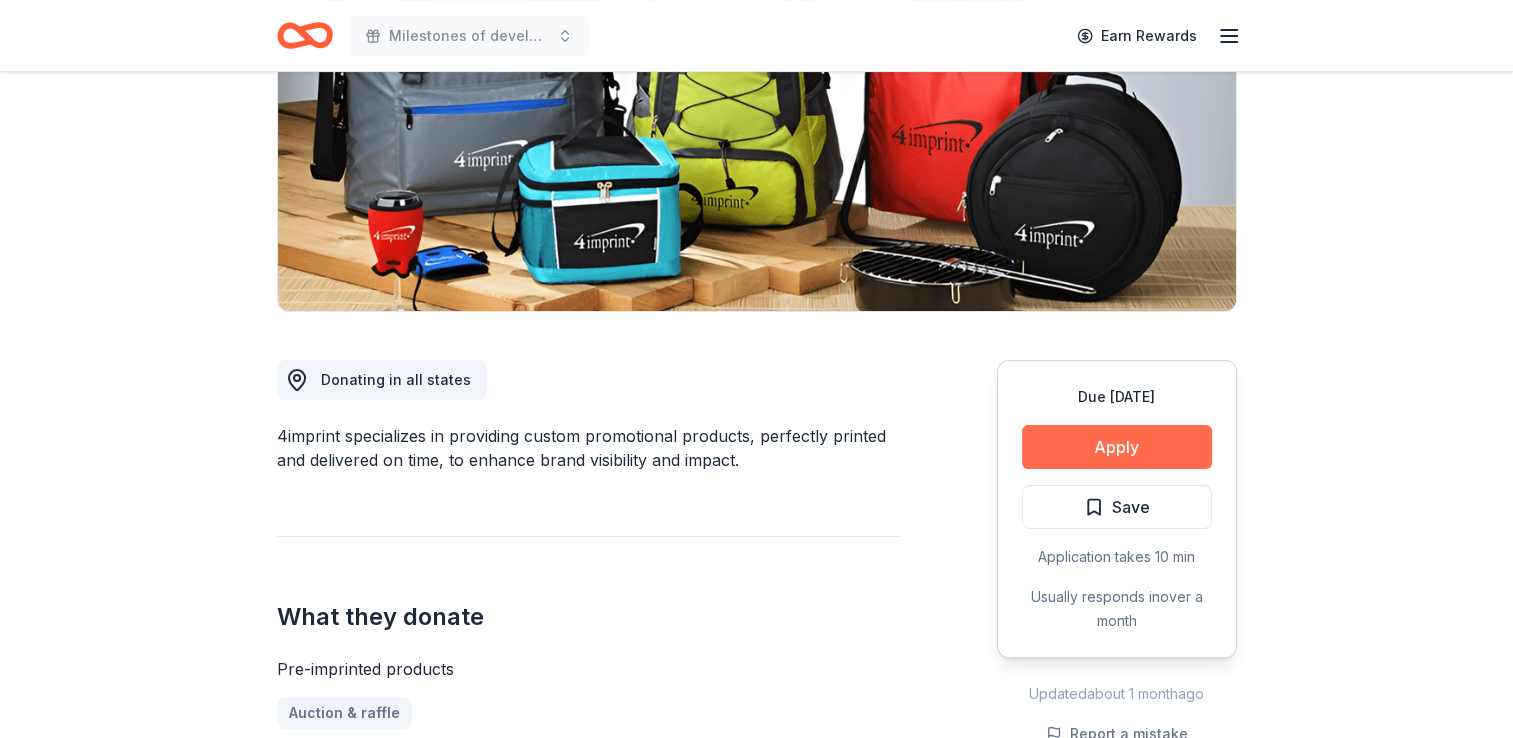 click on "Apply" at bounding box center (1117, 447) 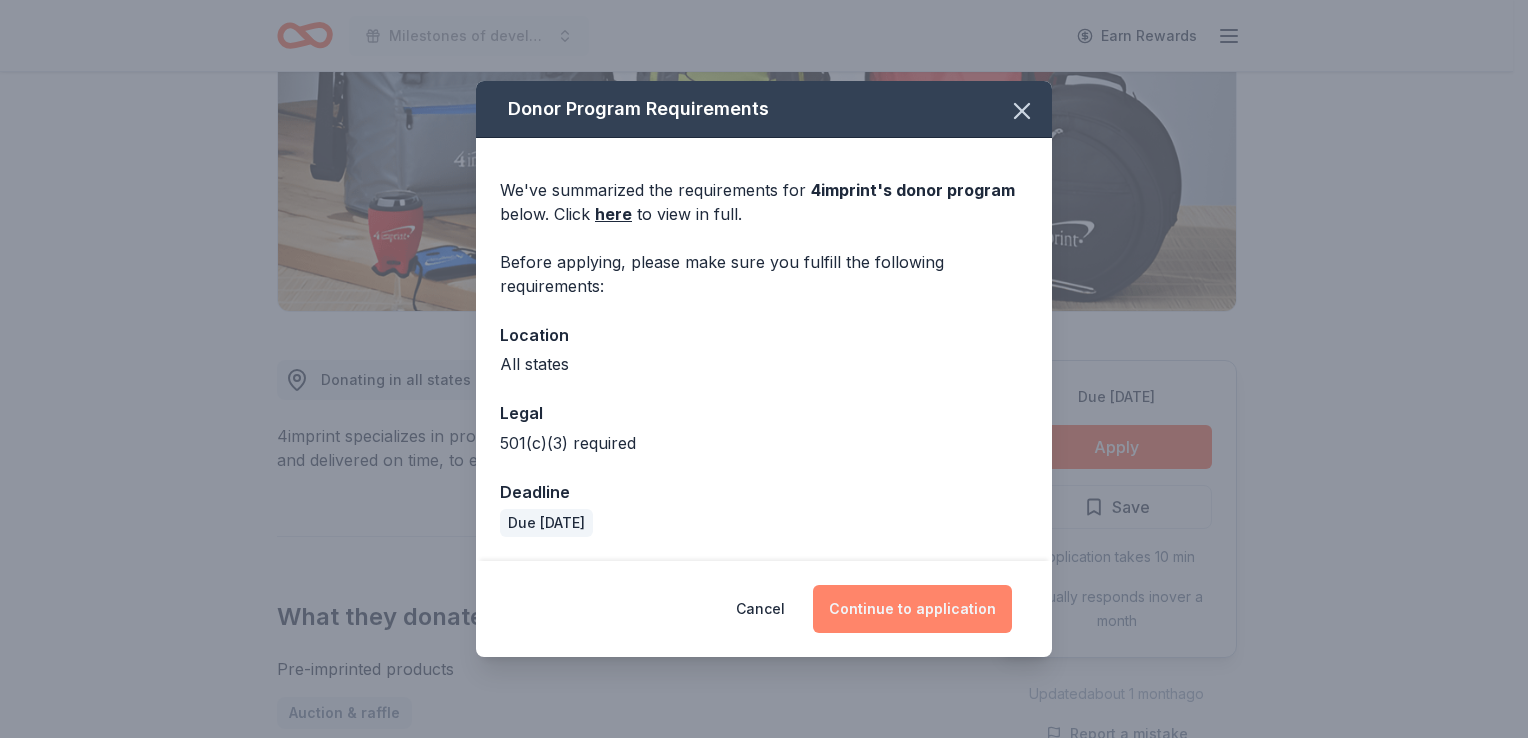 click on "Continue to application" at bounding box center (912, 609) 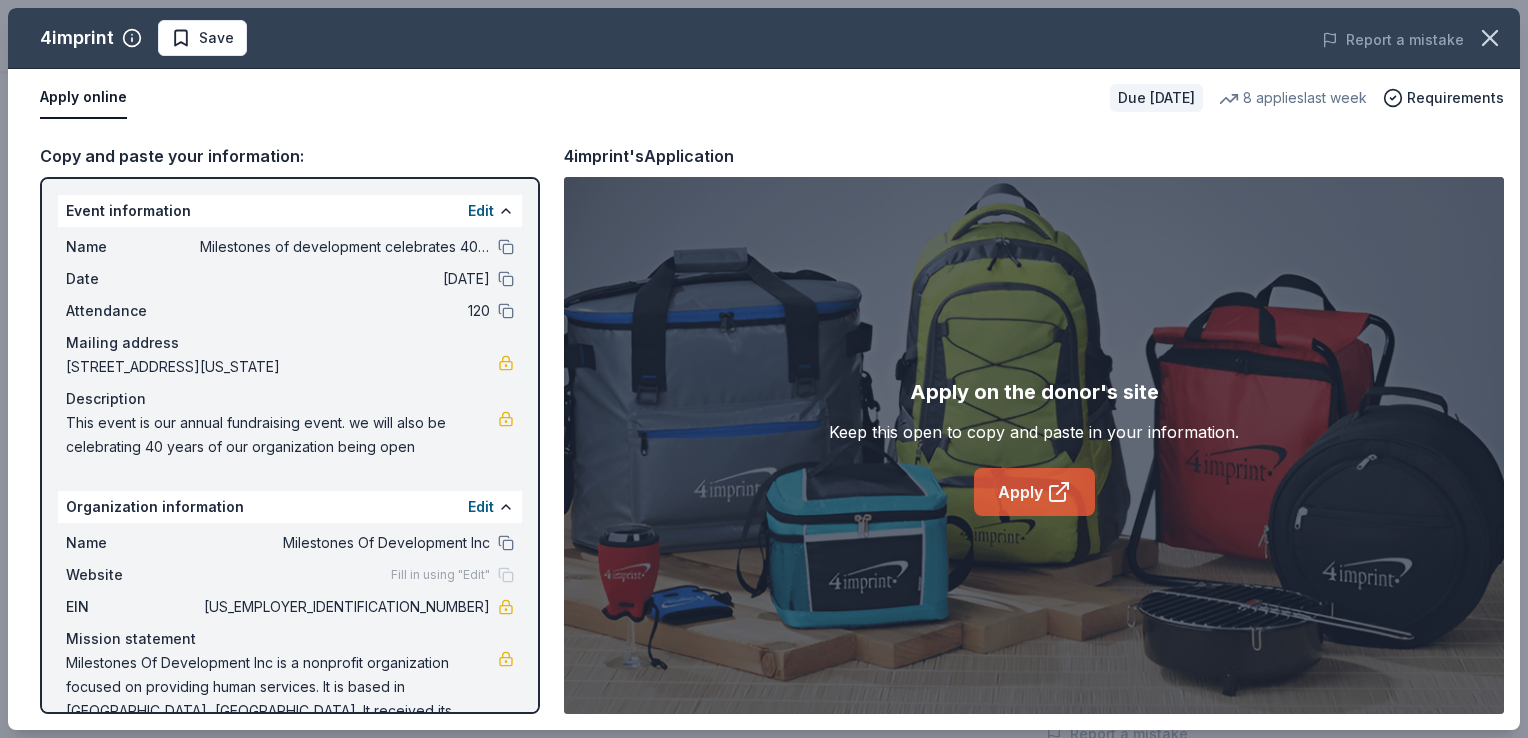 click on "Apply" at bounding box center [1034, 492] 